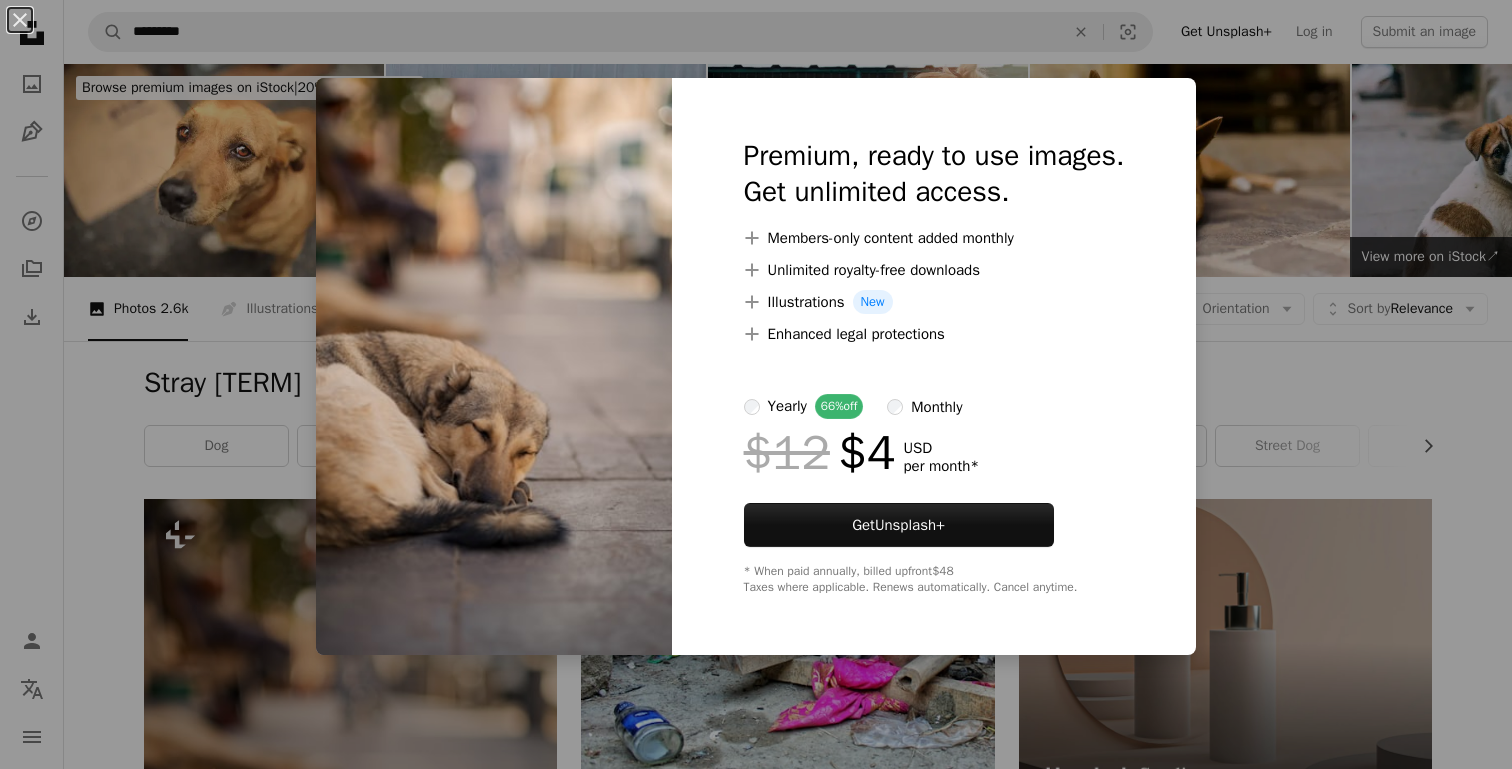 scroll, scrollTop: 391, scrollLeft: 0, axis: vertical 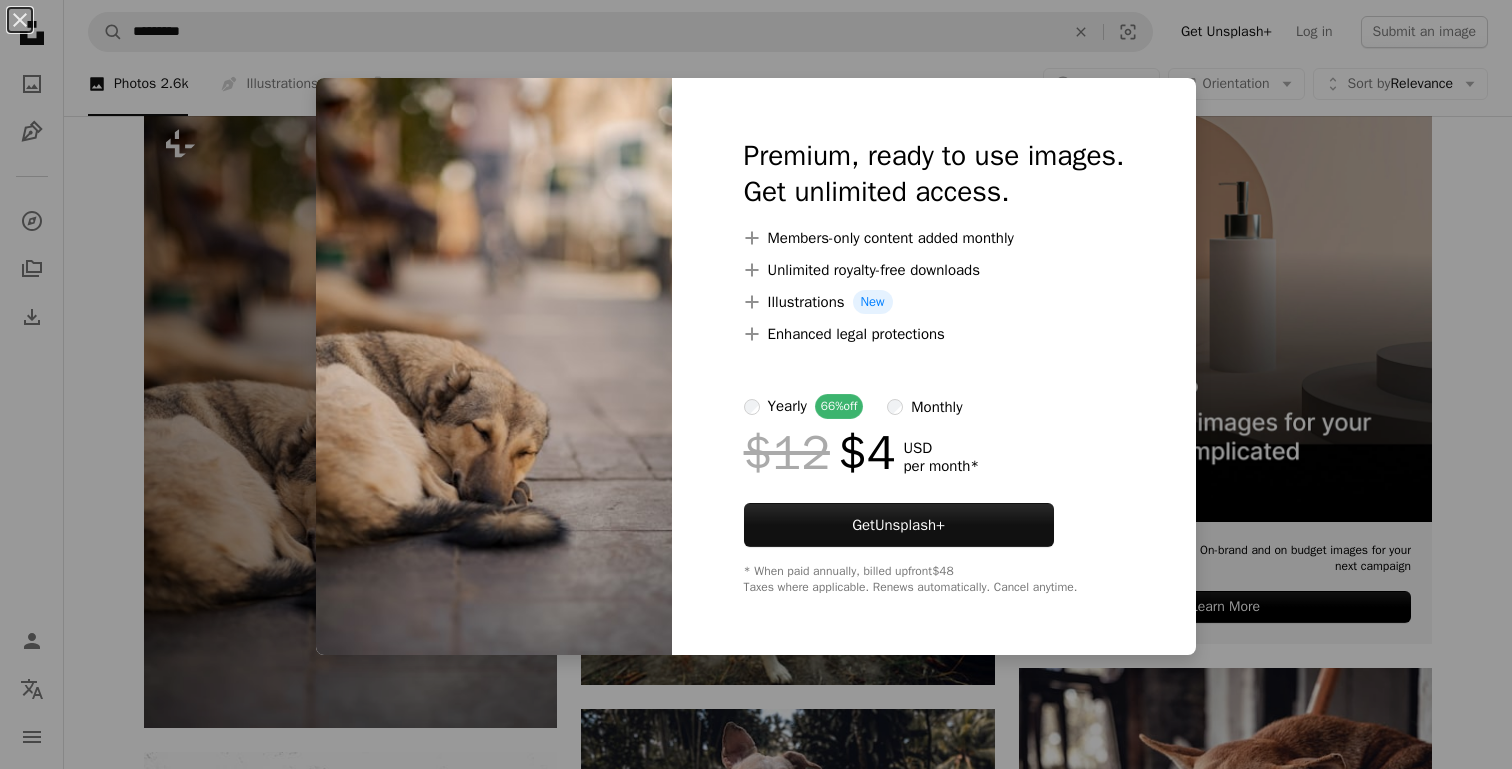 click on "An X shape Premium, ready to use images. Get unlimited access. A plus sign Members-only content added monthly A plus sign Unlimited royalty-free downloads A plus sign Illustrations  New A plus sign Enhanced legal protections yearly 66%  off monthly $12   $4 USD per month * Get  Unsplash+ * When paid annually, billed upfront  $48 Taxes where applicable. Renews automatically. Cancel anytime." at bounding box center [756, 384] 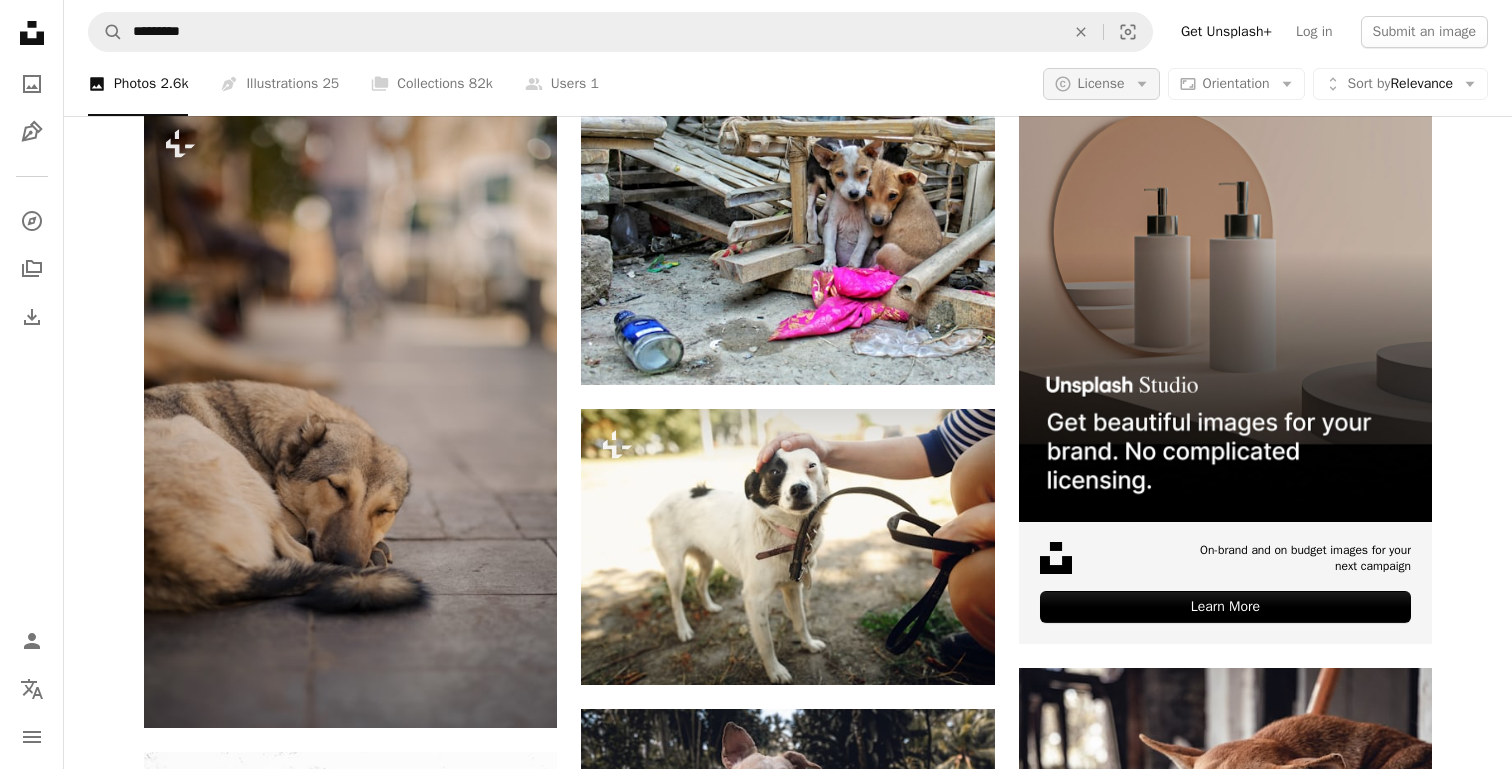 click on "License" at bounding box center (1101, 83) 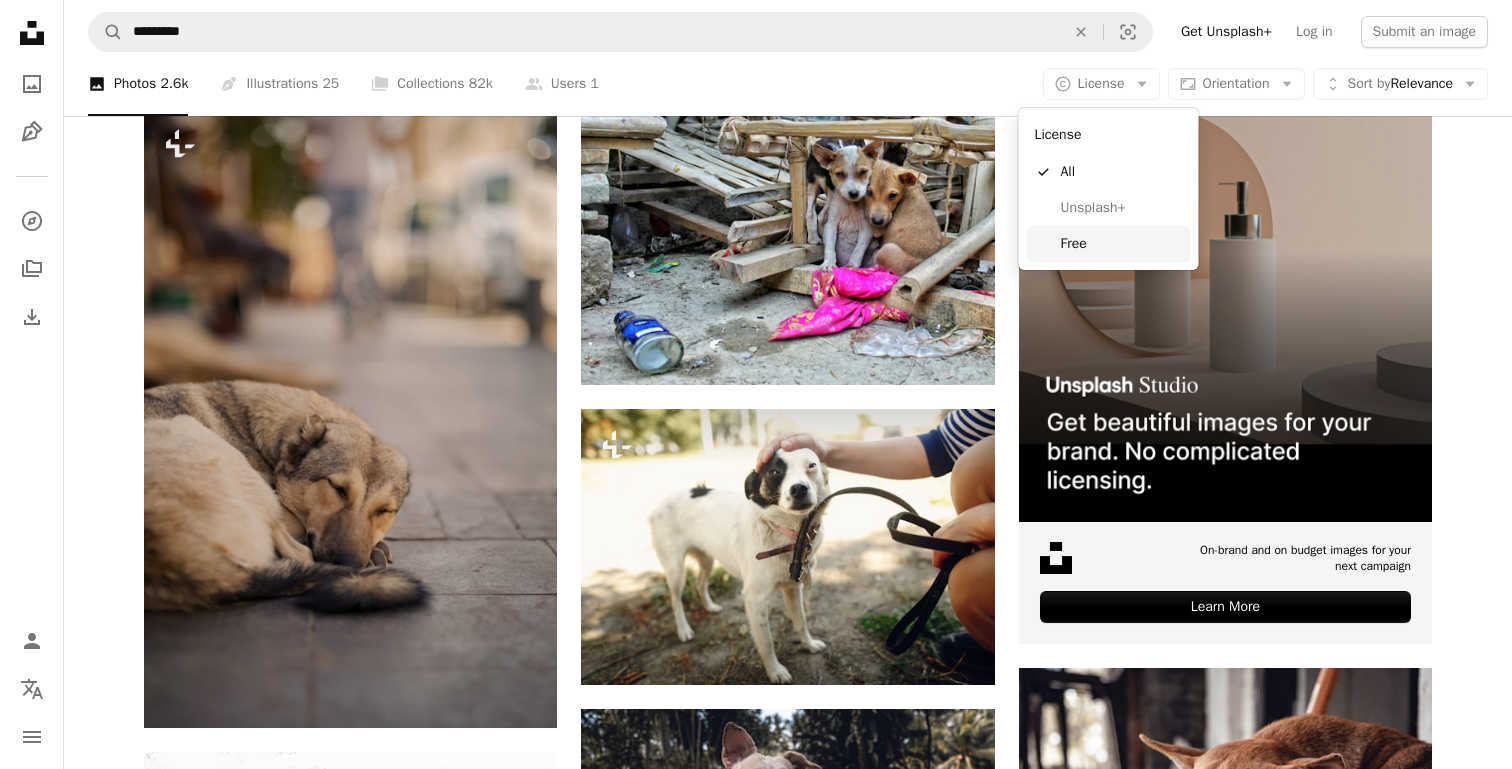 click on "Free" at bounding box center [1122, 244] 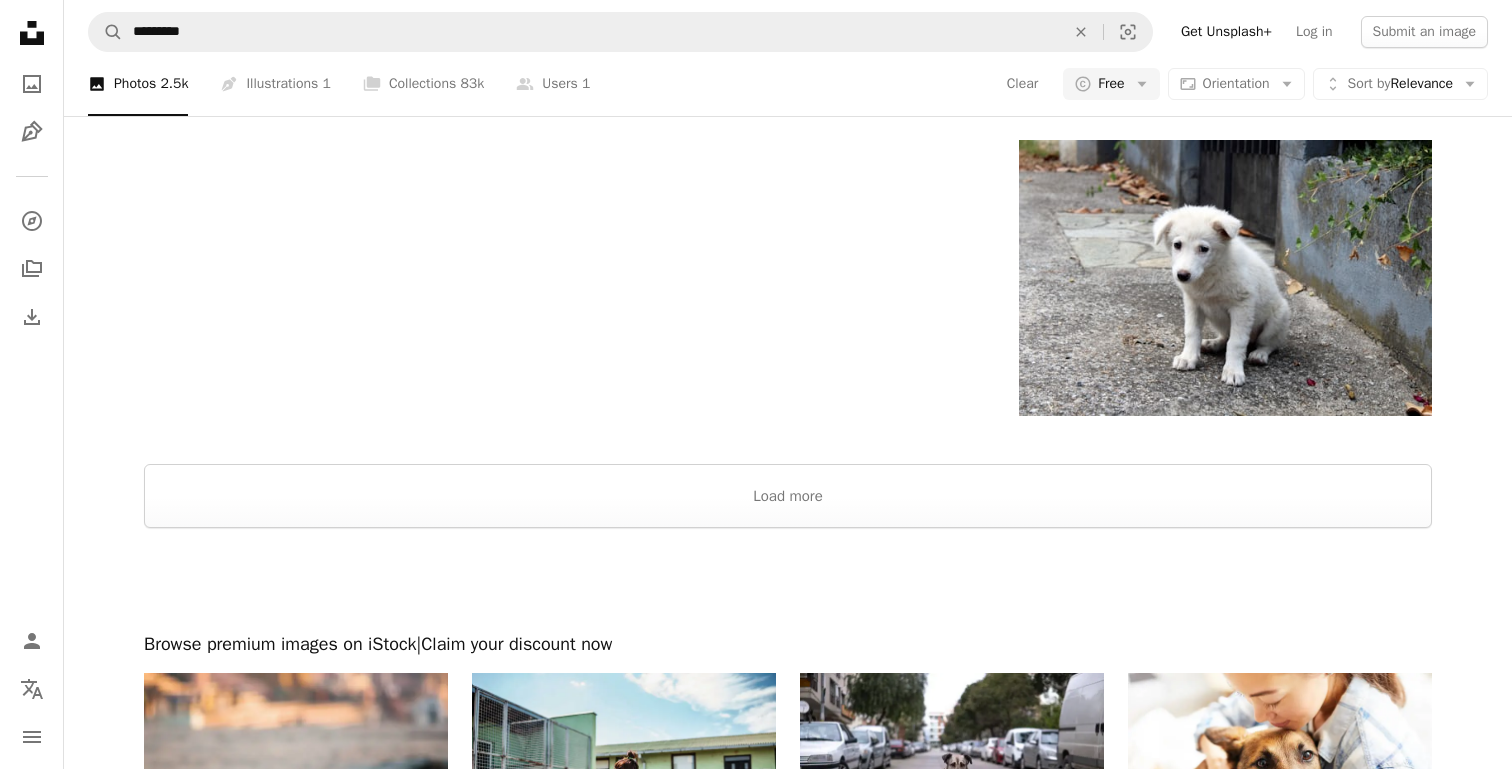 scroll, scrollTop: 3021, scrollLeft: 0, axis: vertical 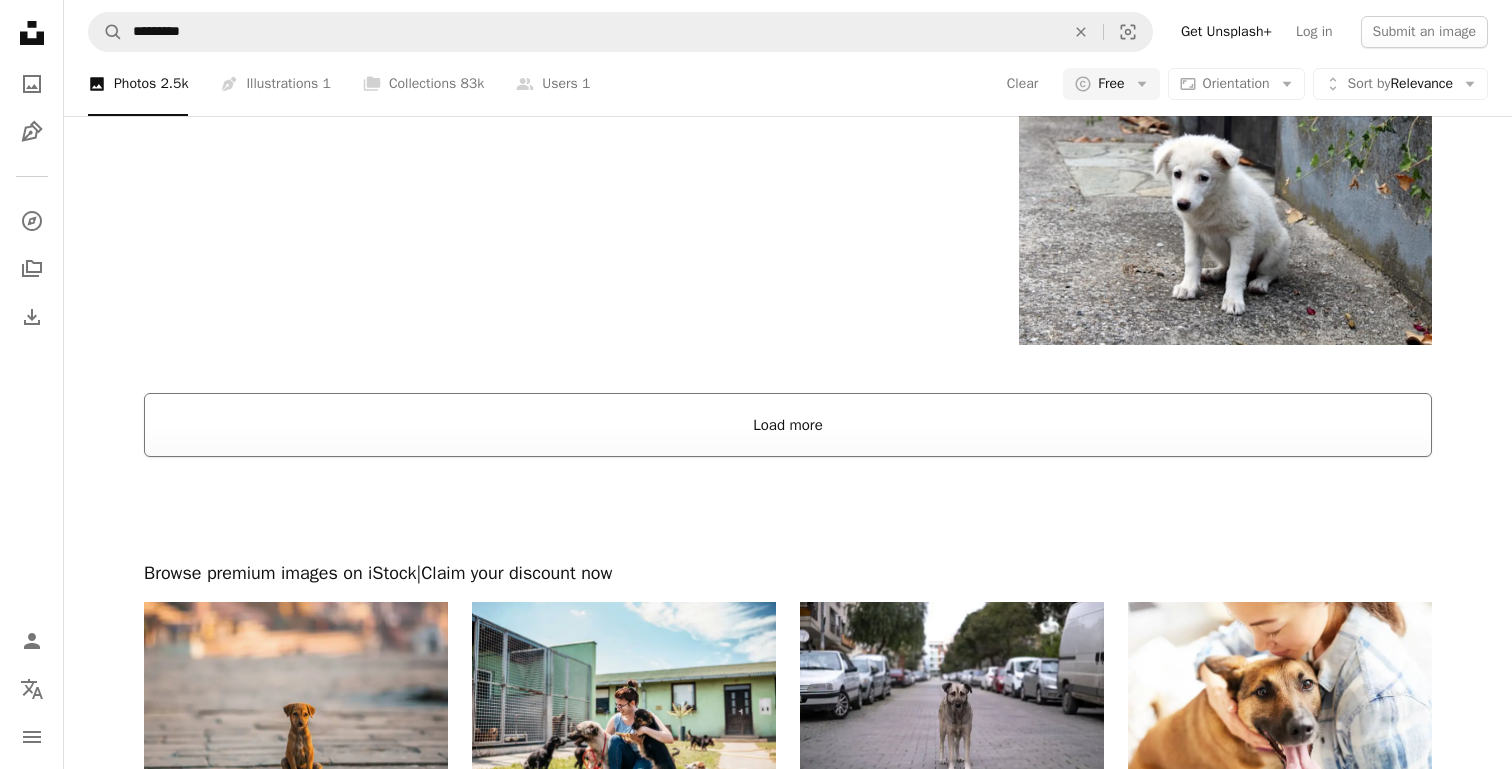click on "Load more" at bounding box center [788, 425] 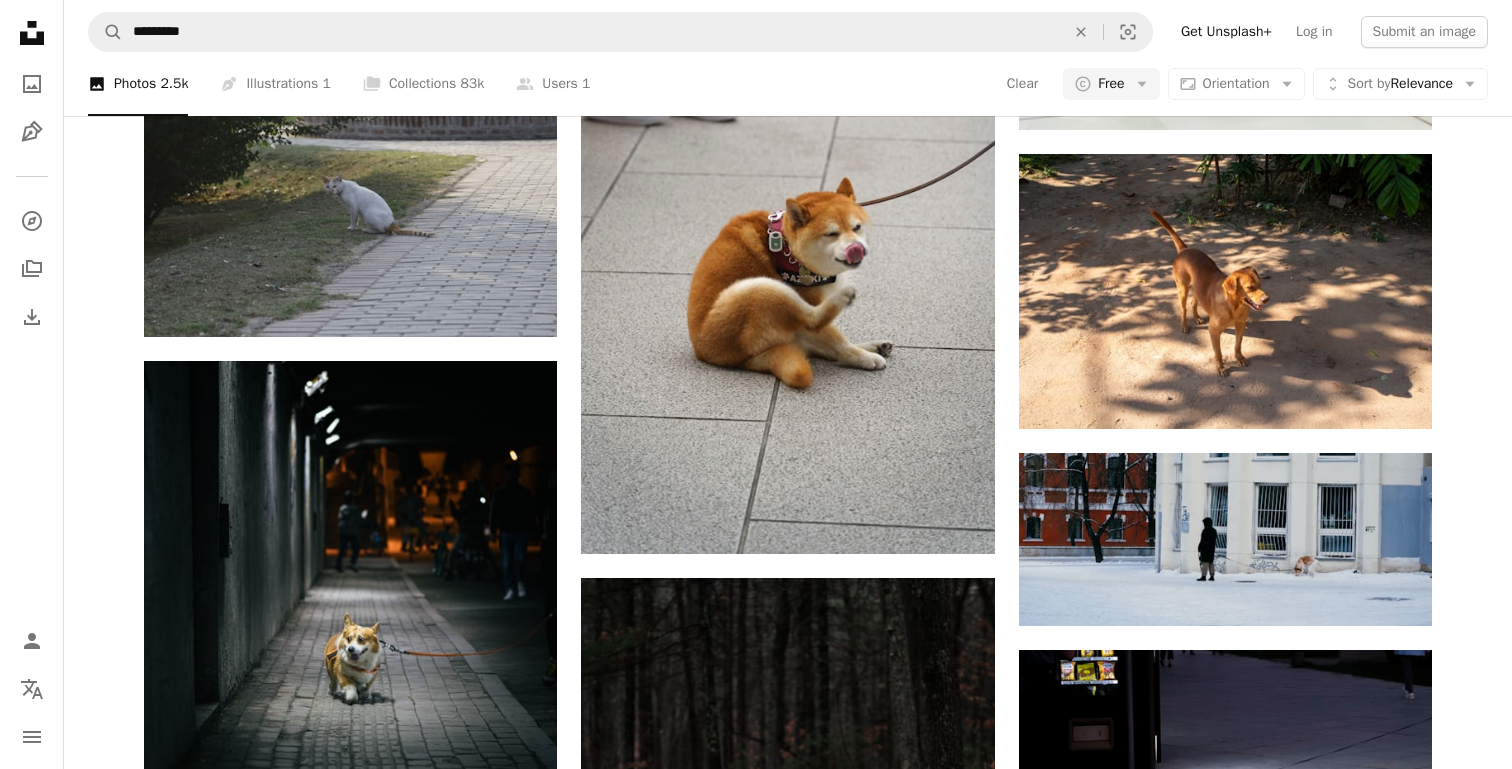scroll, scrollTop: 47923, scrollLeft: 0, axis: vertical 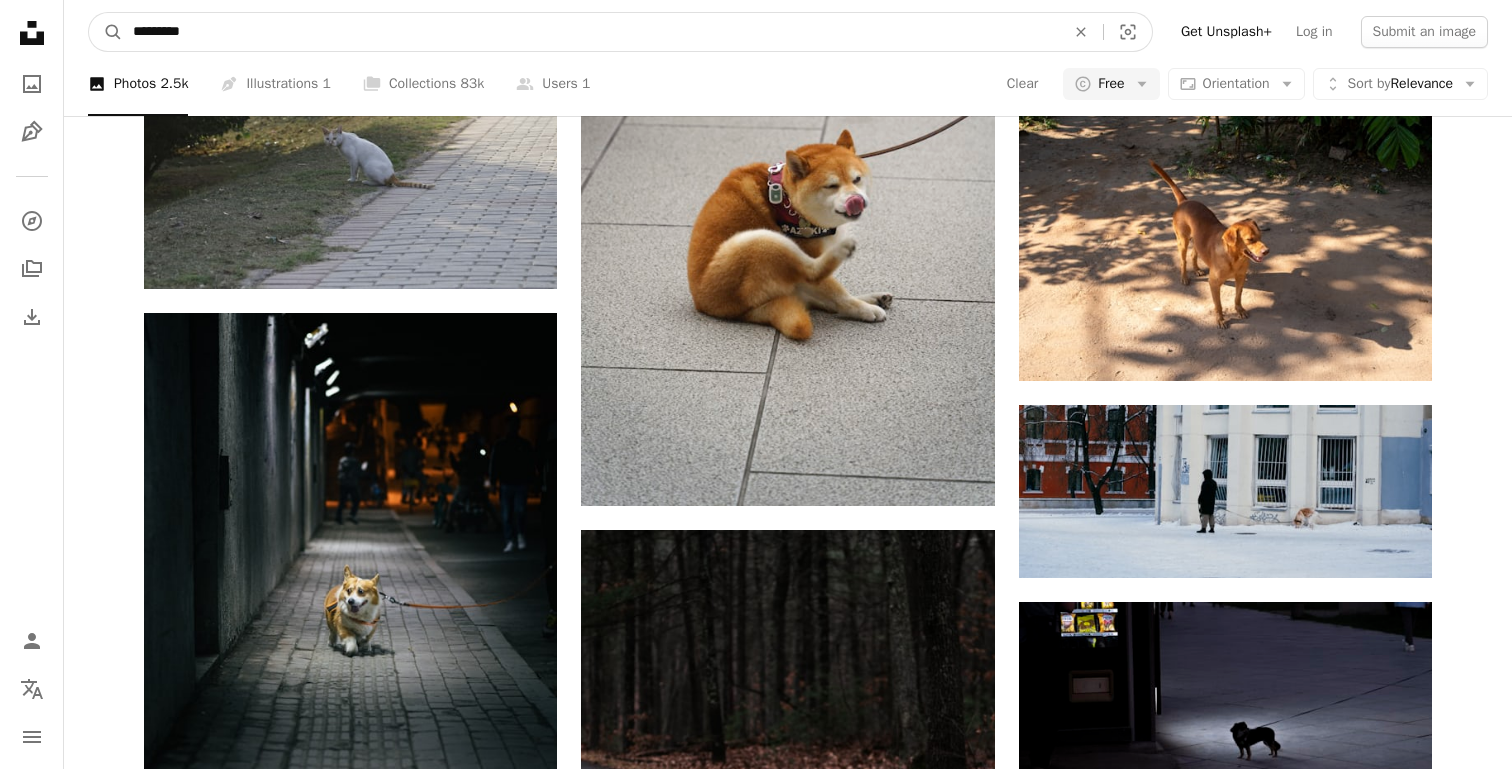 click on "*********" at bounding box center [591, 32] 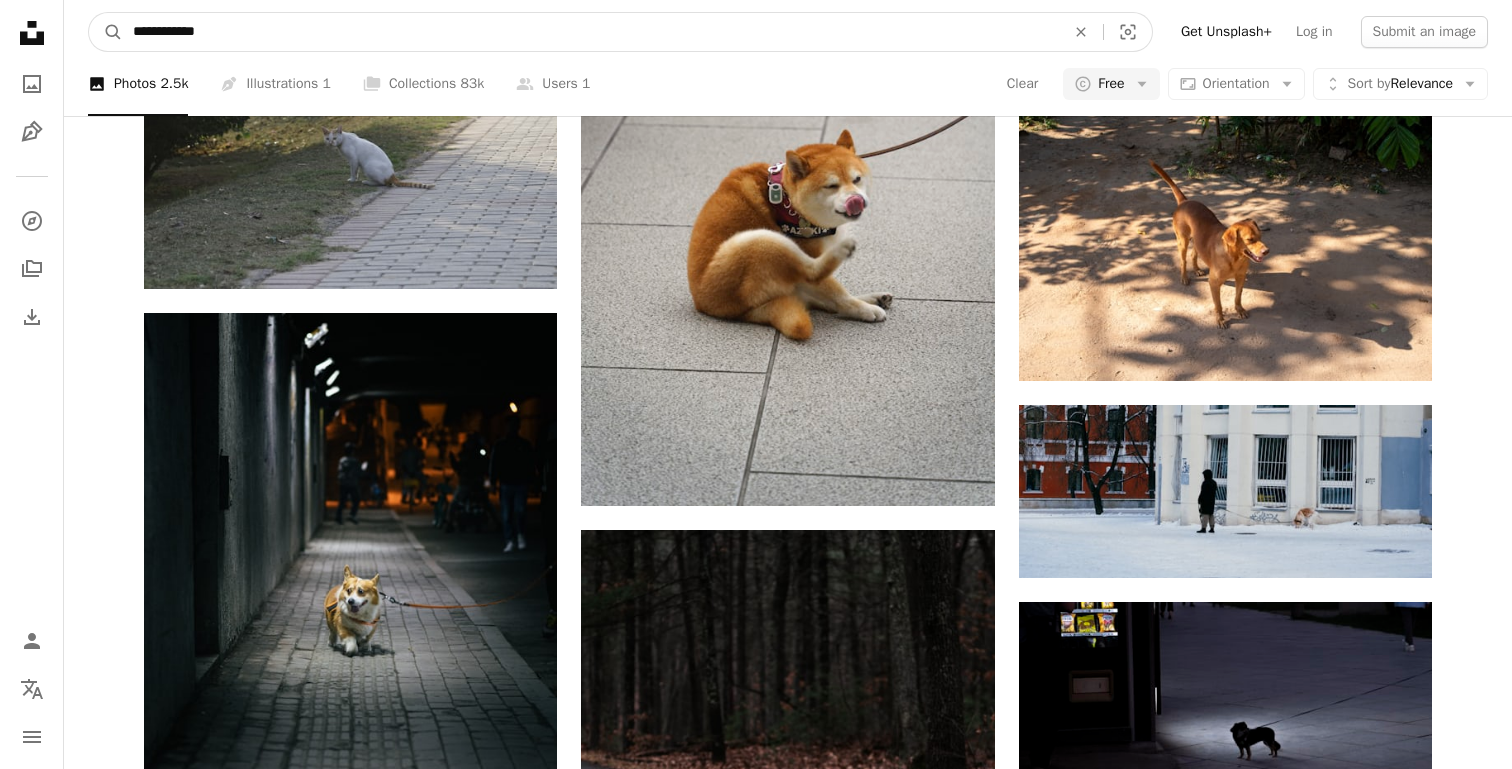click on "A magnifying glass" at bounding box center (106, 32) 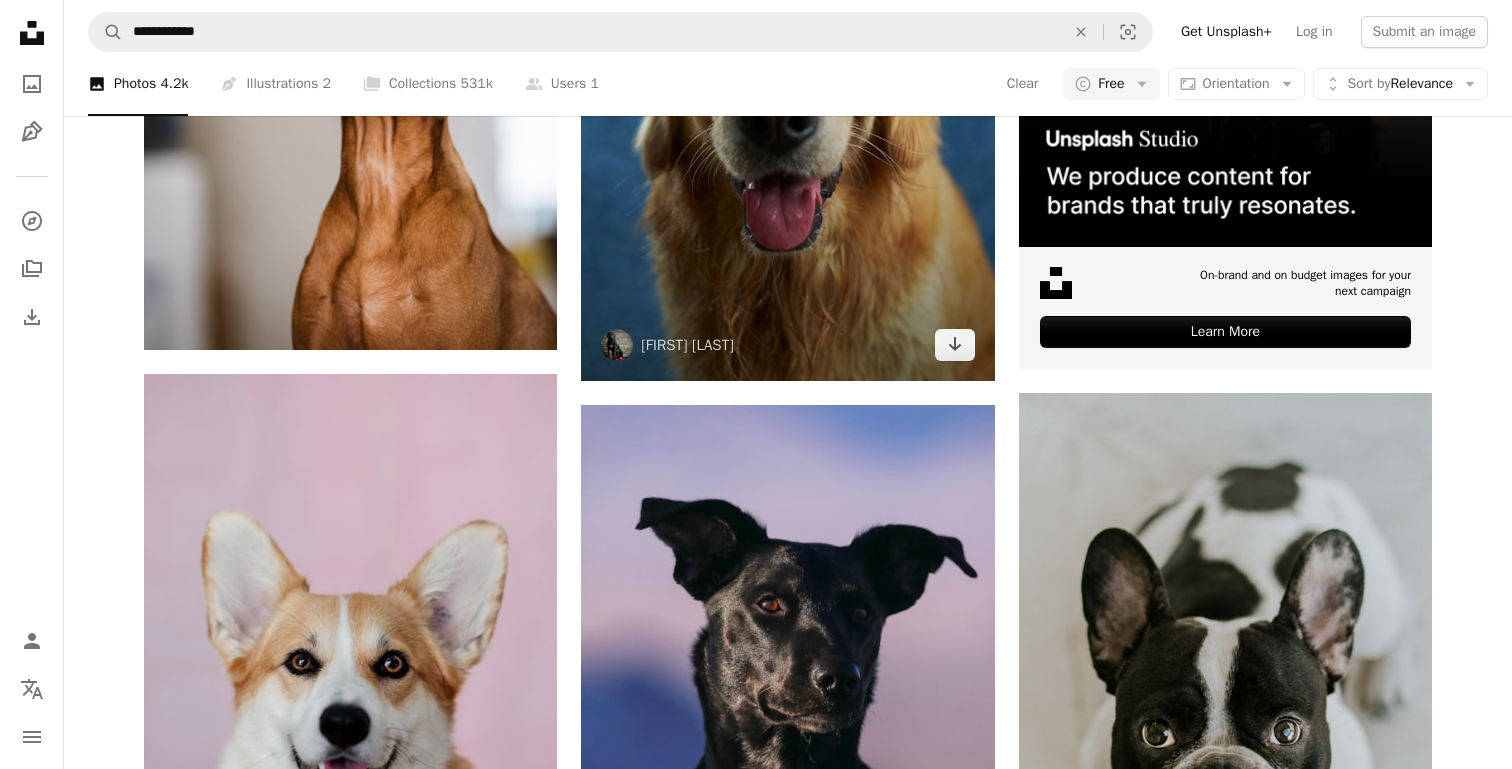 scroll, scrollTop: 859, scrollLeft: 0, axis: vertical 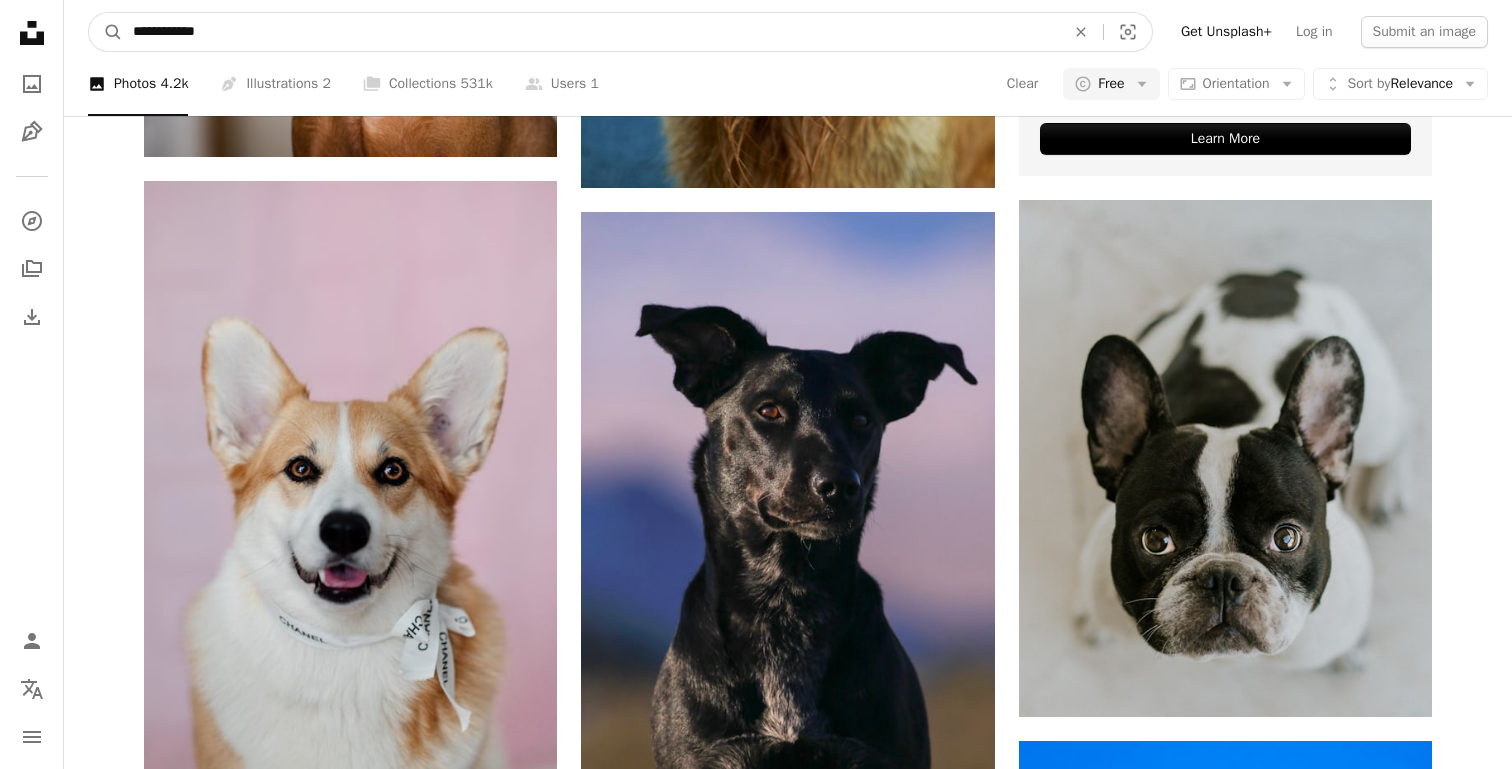 click on "**********" at bounding box center [591, 32] 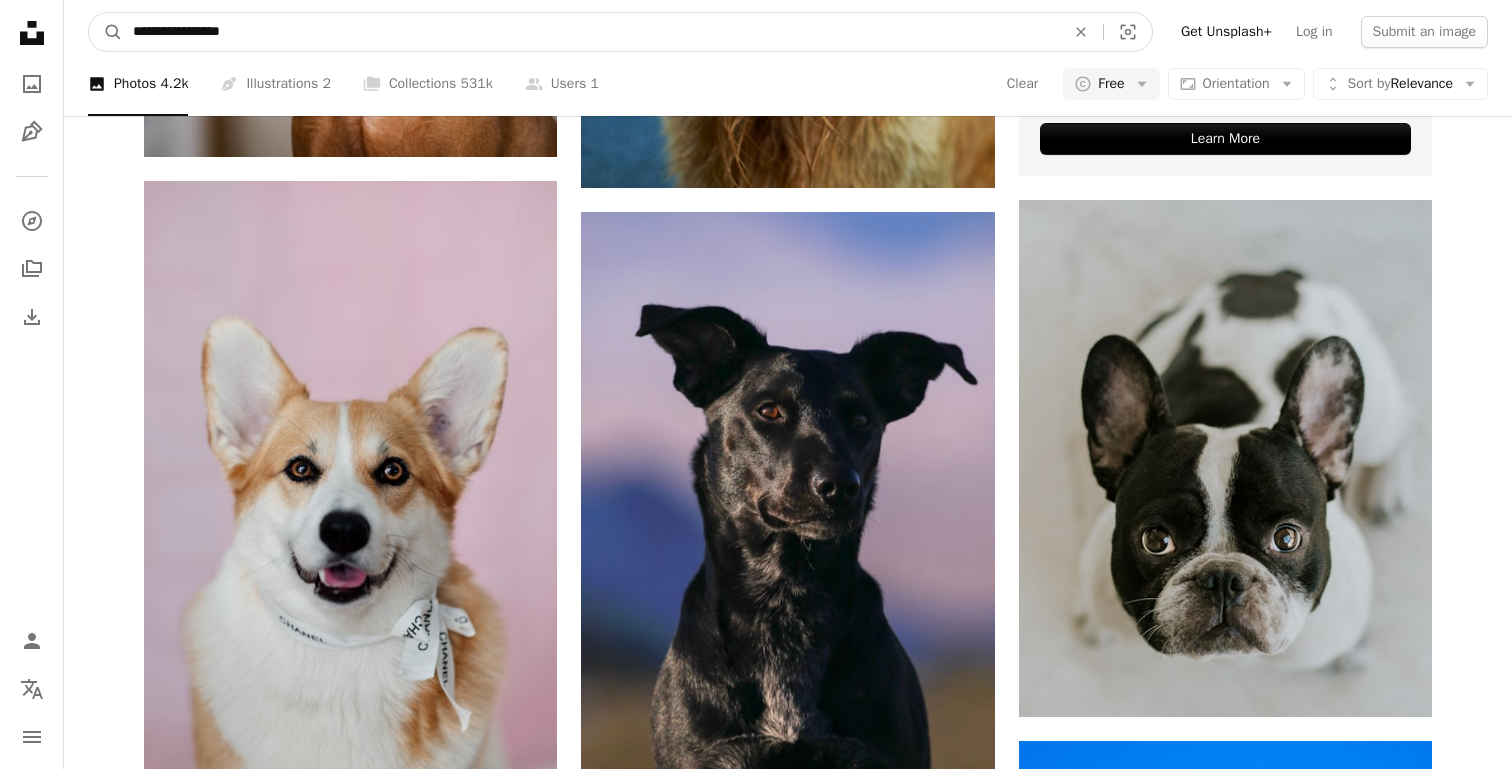 type on "**********" 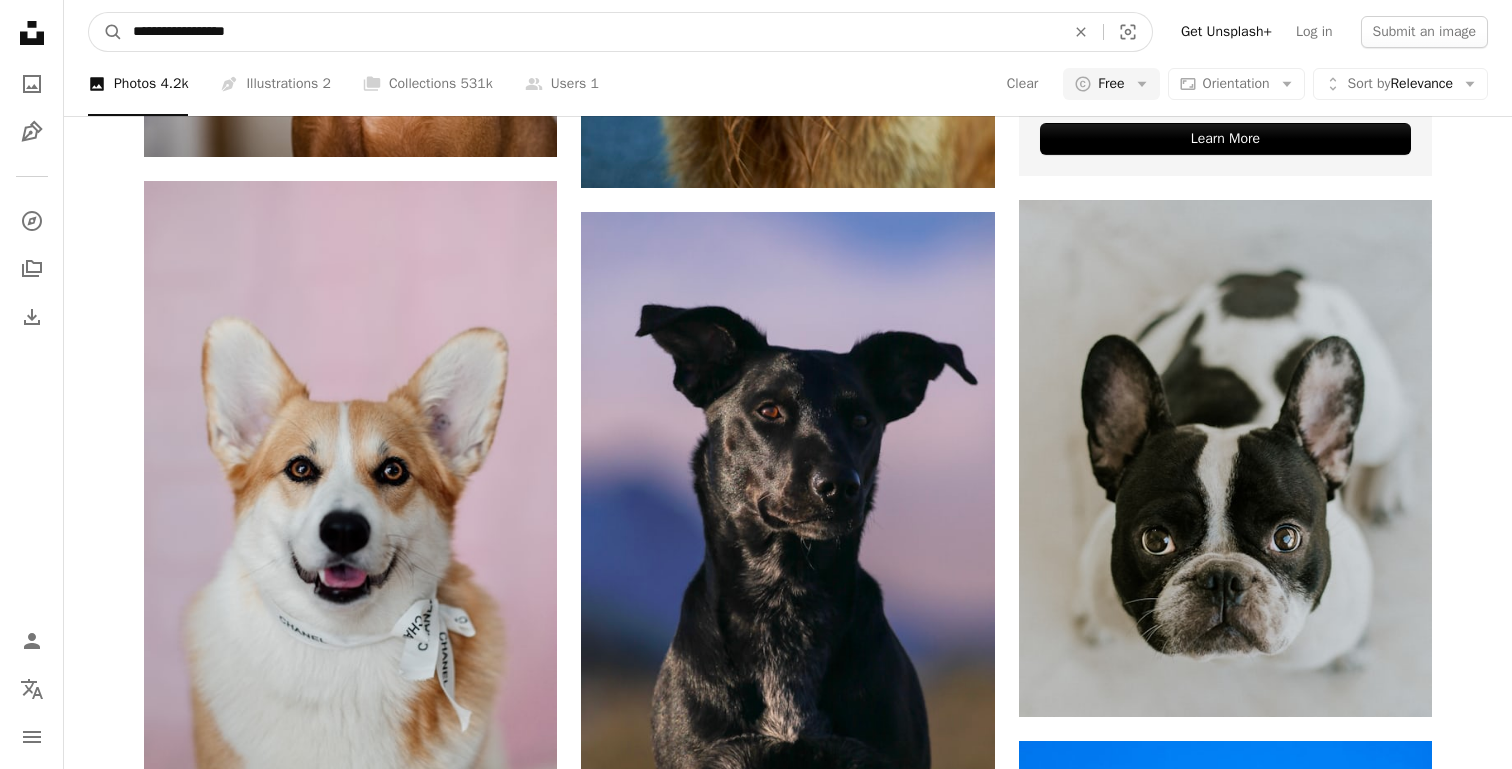 click on "A magnifying glass" at bounding box center [106, 32] 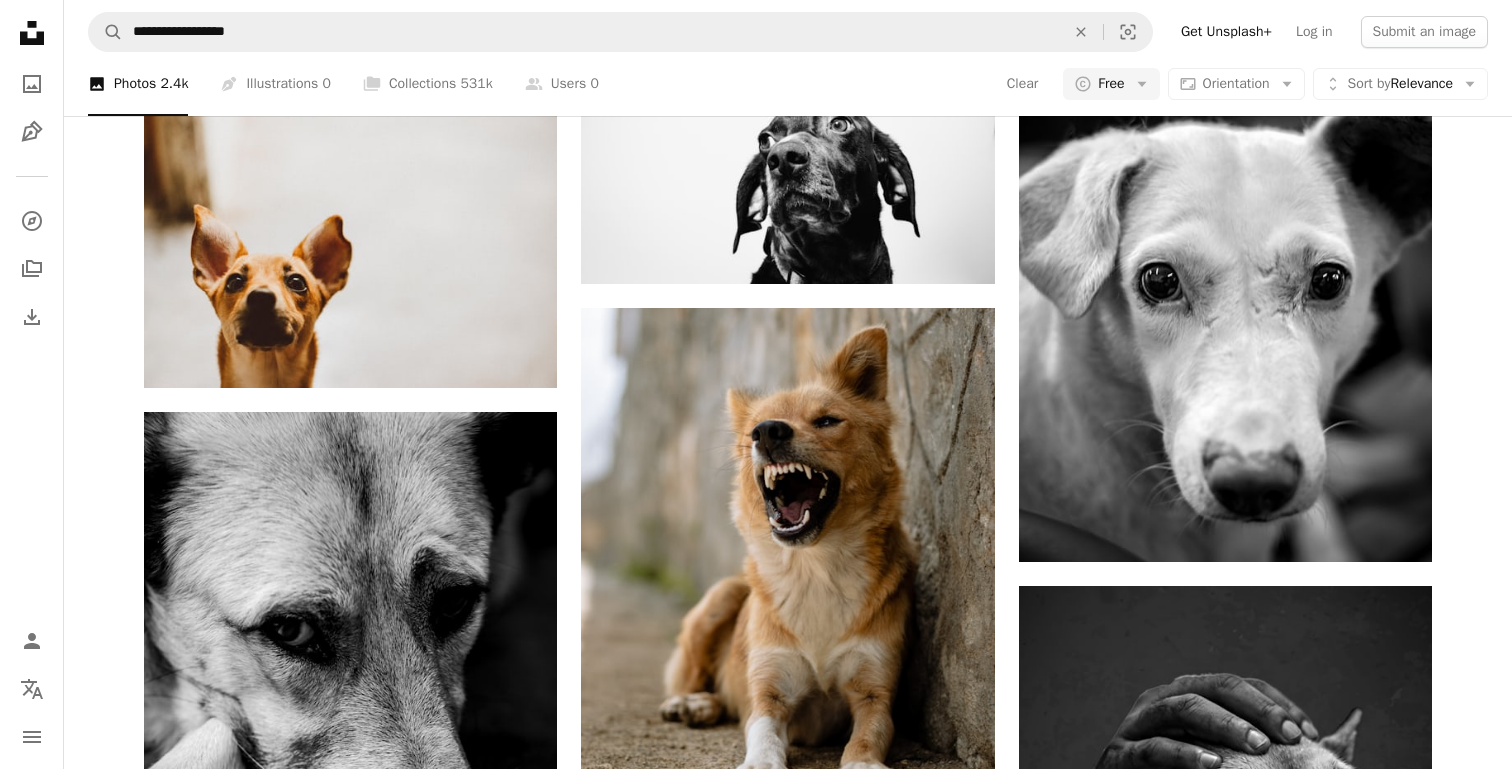 scroll, scrollTop: 1733, scrollLeft: 0, axis: vertical 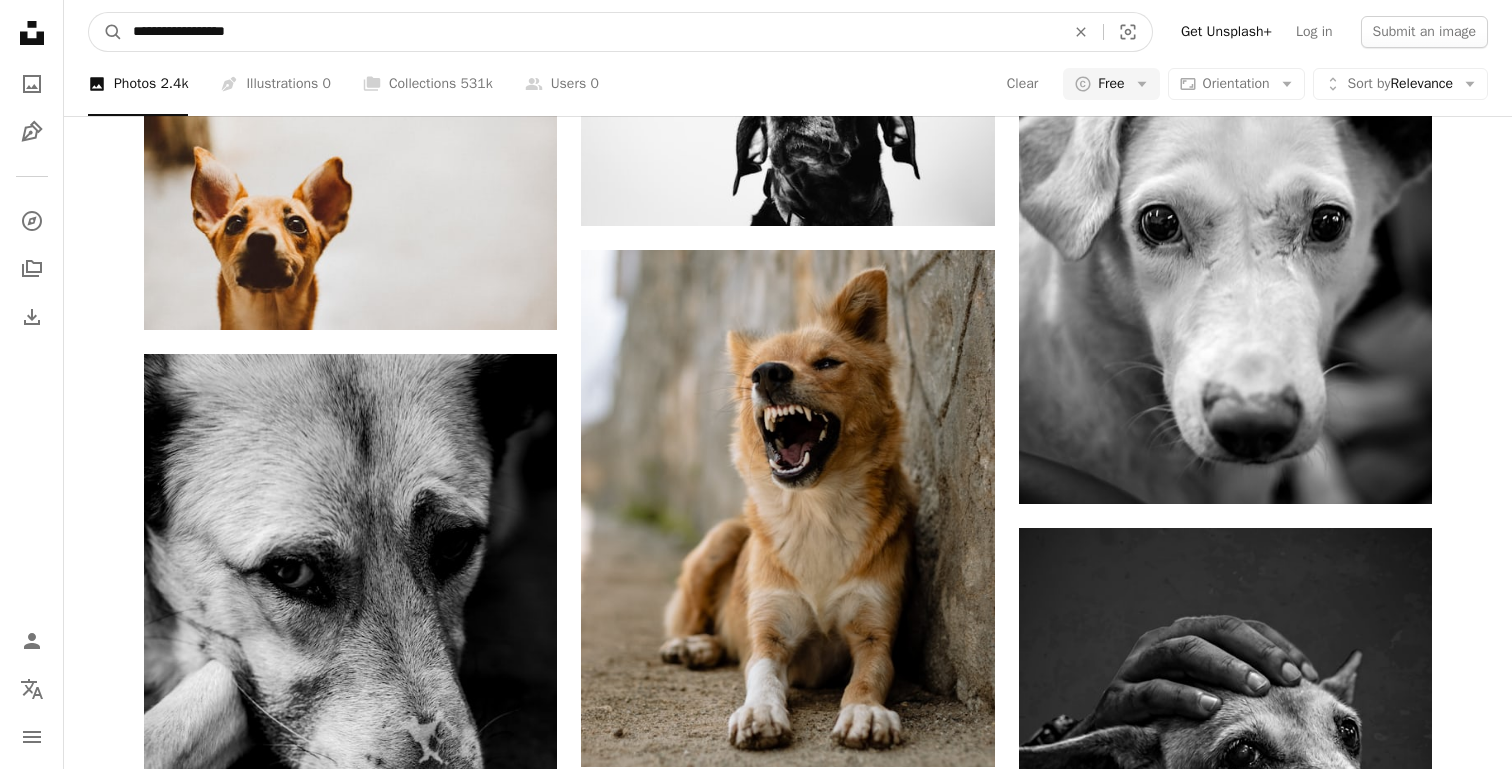 drag, startPoint x: 169, startPoint y: 32, endPoint x: 68, endPoint y: 29, distance: 101.04455 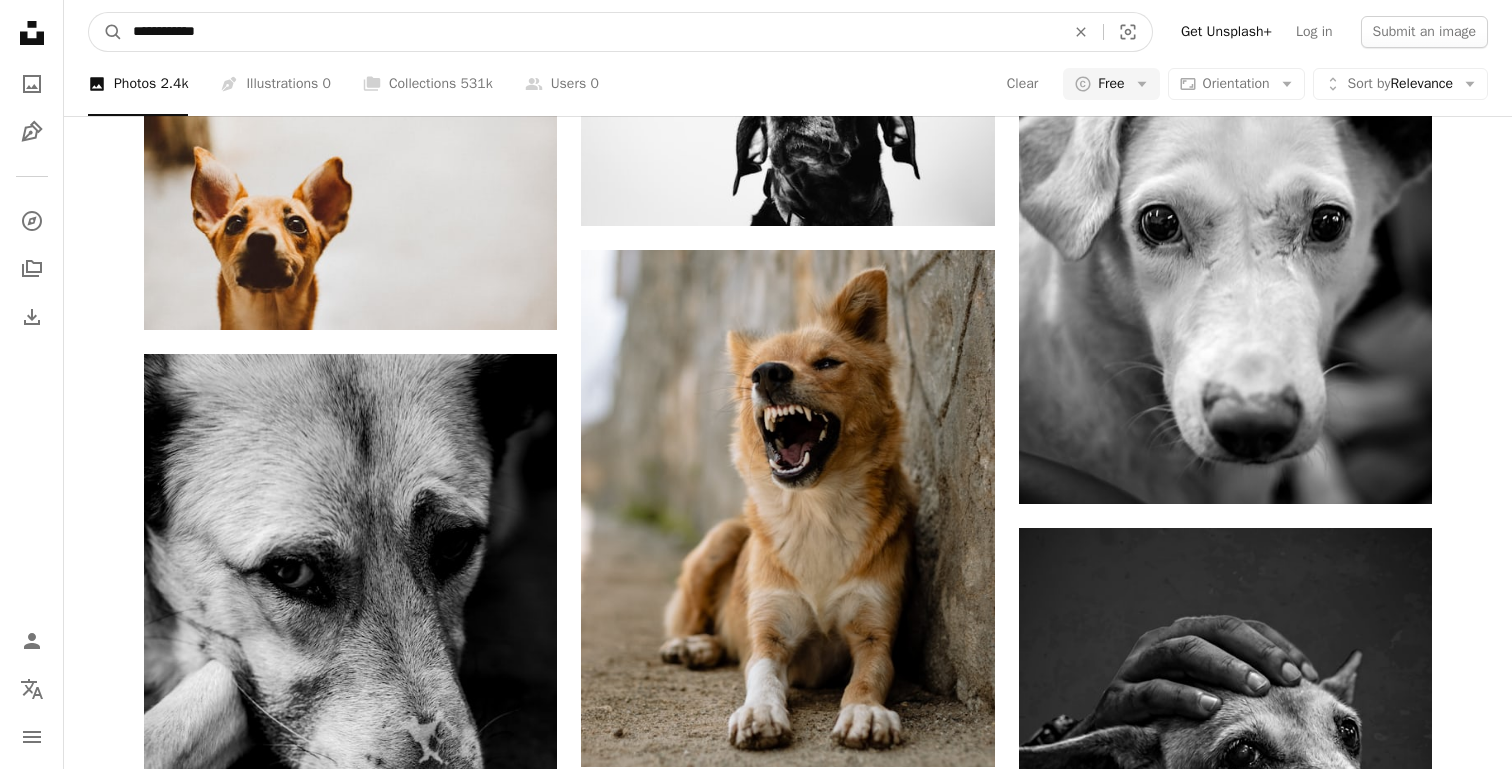 type on "**********" 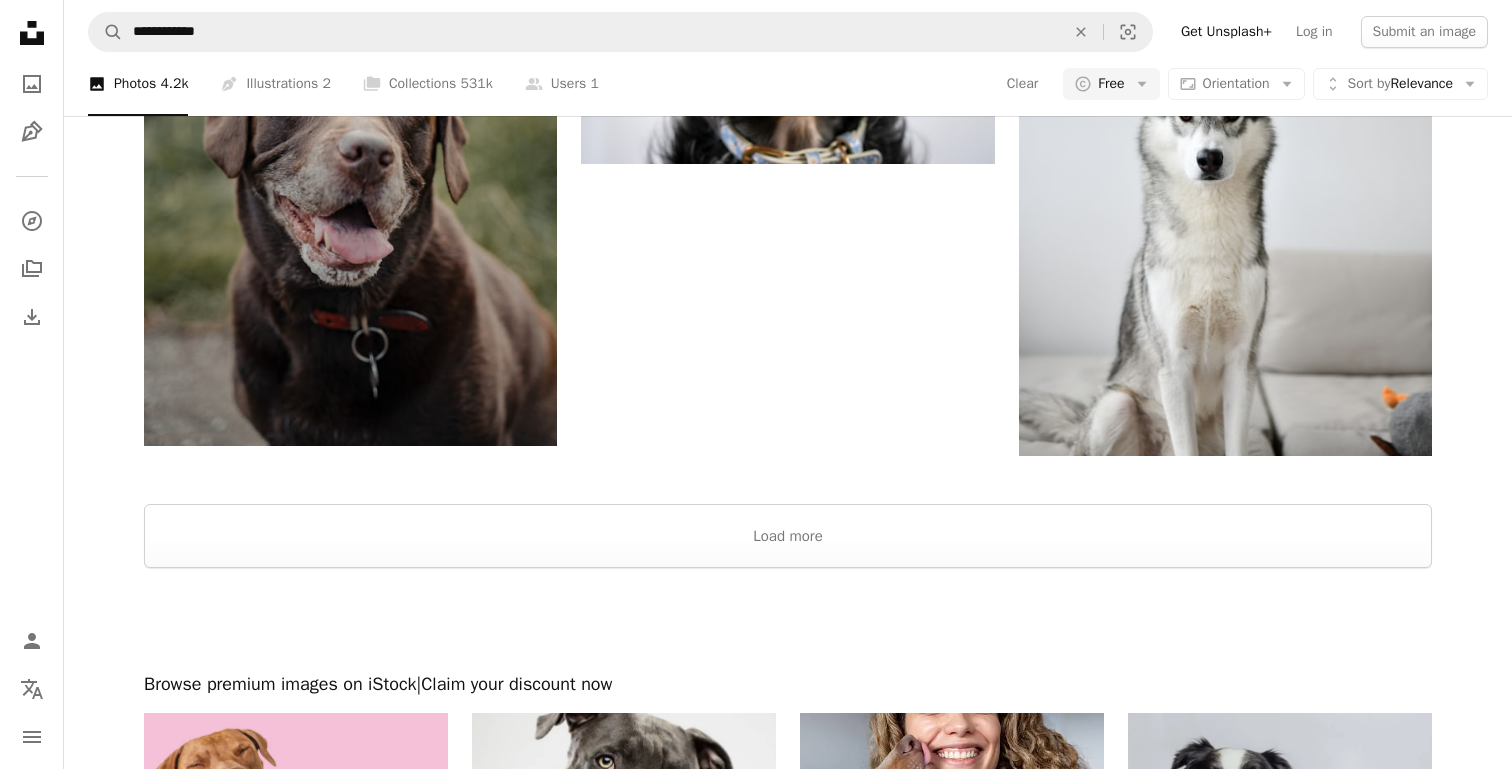 scroll, scrollTop: 4295, scrollLeft: 0, axis: vertical 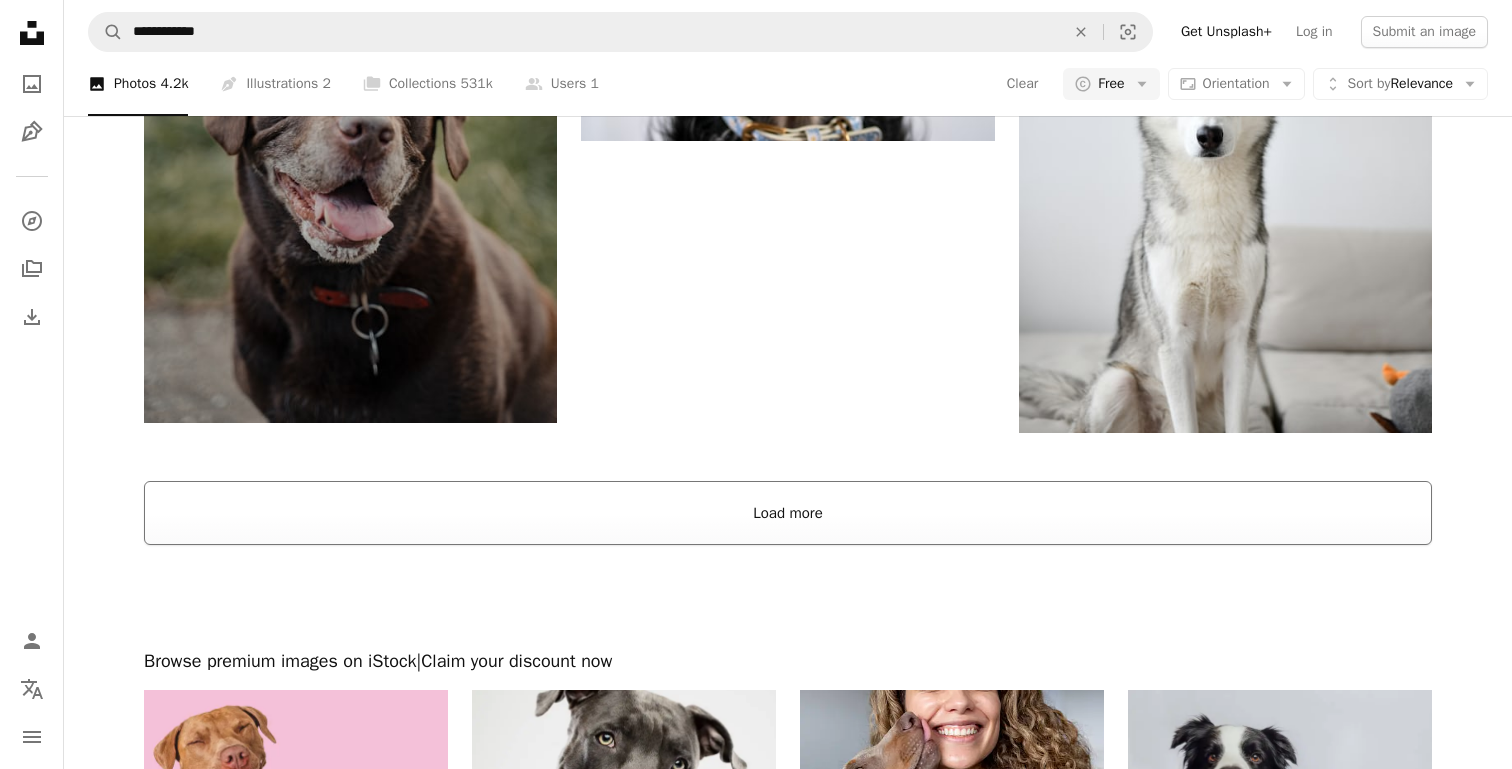 click on "Load more" at bounding box center (788, 513) 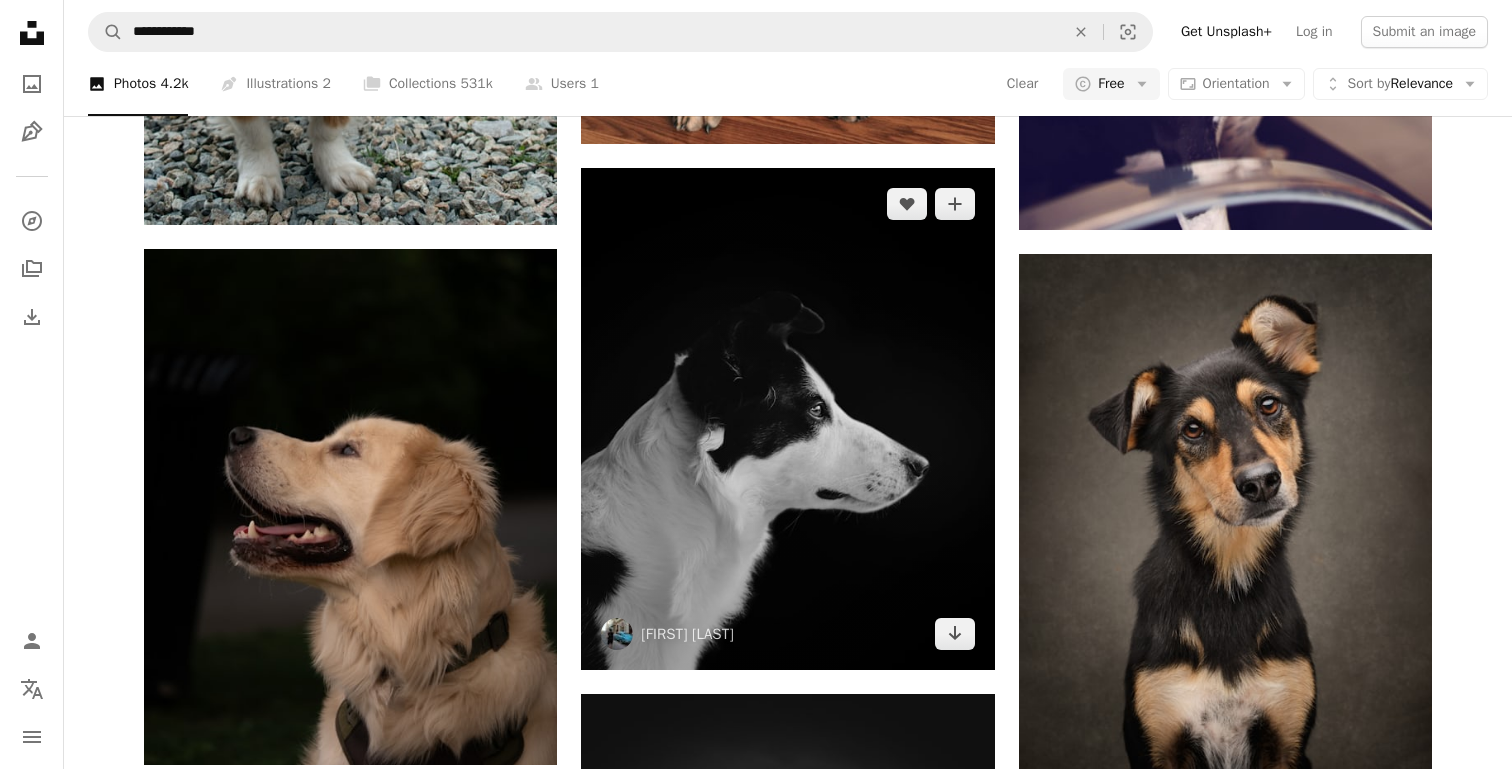 scroll, scrollTop: 7374, scrollLeft: 0, axis: vertical 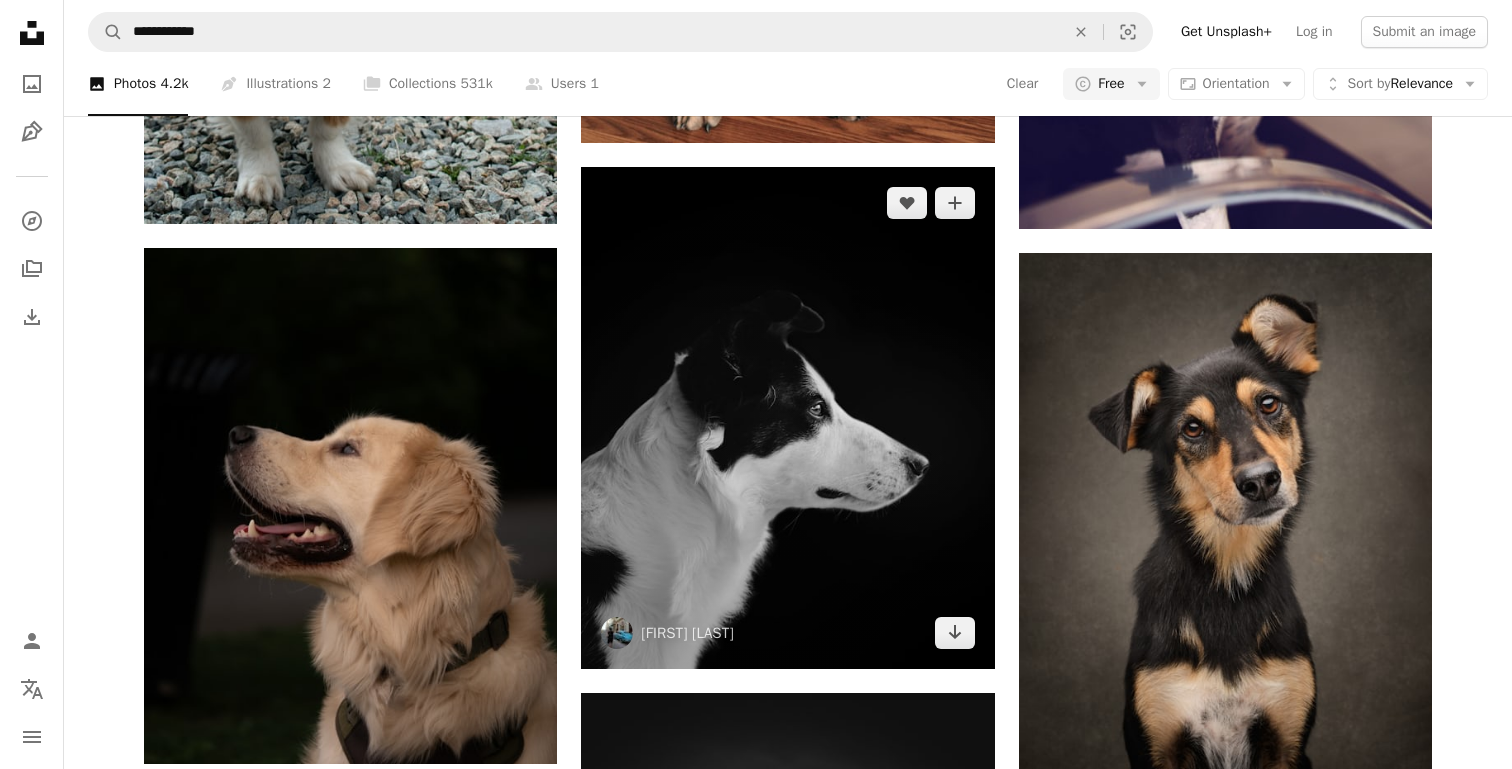 click at bounding box center (787, 418) 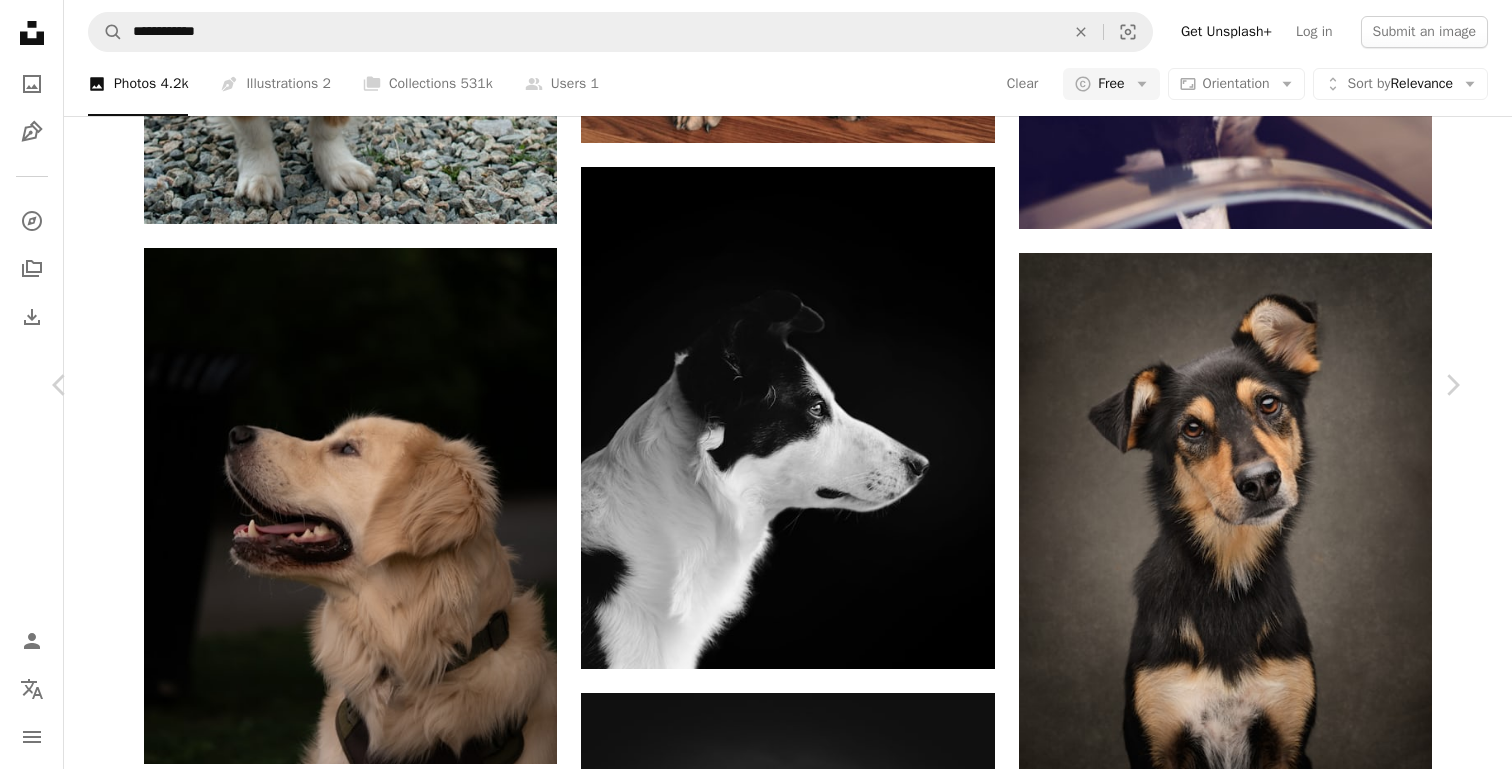 scroll, scrollTop: 1470, scrollLeft: 0, axis: vertical 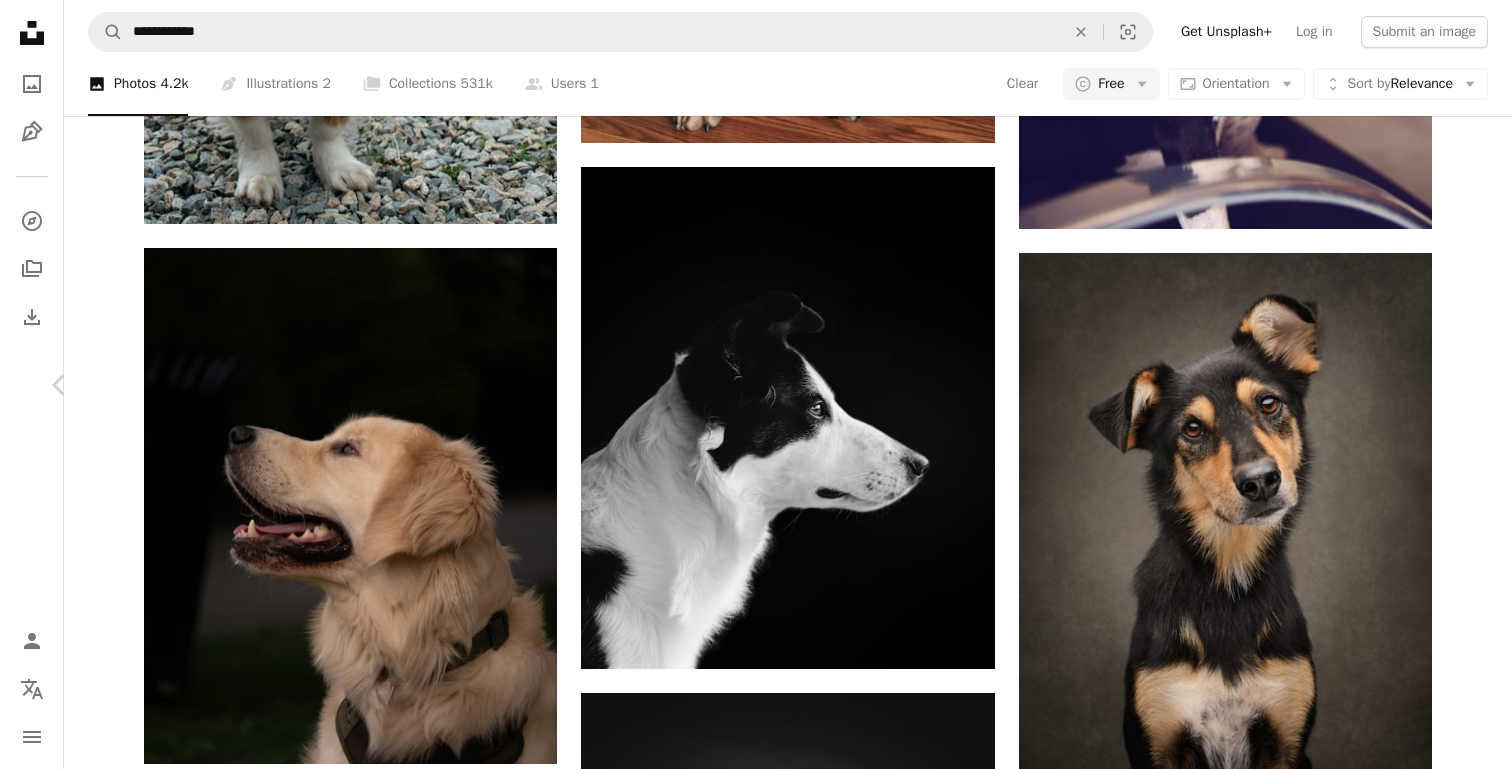 click on "Chevron right" at bounding box center (1452, 385) 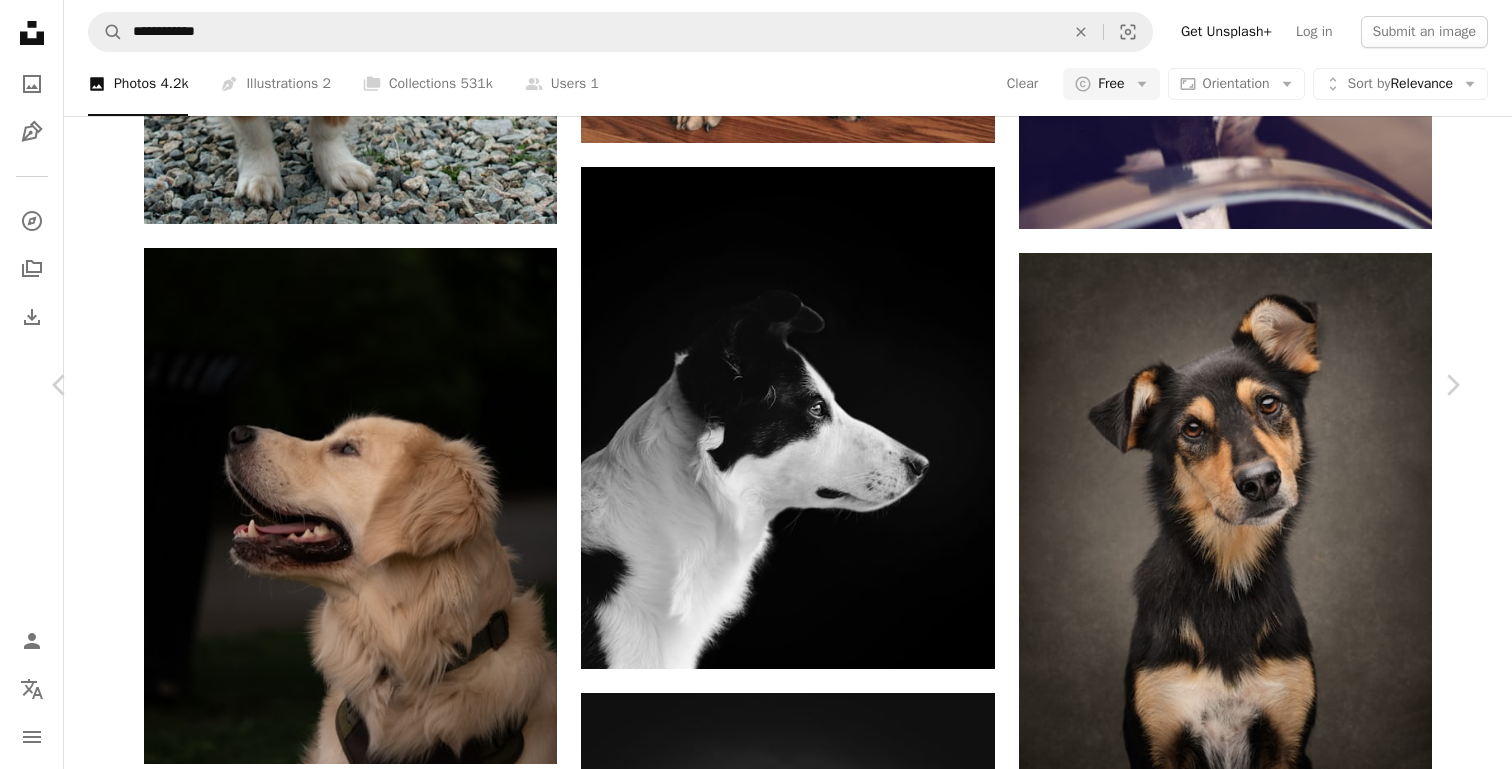 click on "An X shape Chevron left Chevron right [FIRST] [LAST] Available for hire A checkmark inside of a circle A heart A plus sign Download free Chevron down Zoom in Views 10,104 Downloads 109 A forward-right arrow Share Info icon Info More Actions Calendar outlined Published on  April 1, 2022 Safety Free to use under the  Unsplash License dog dog portrait animal portrait dog profile animal wildlife tiger pet happy dog mammal german shepherd canine Backgrounds Browse premium related images on iStock  |  Save 20% with code UNSPLASH20 View more on iStock  ↗ Related images A heart A plus sign [FIRST] [LAST] Arrow pointing down A heart A plus sign [FIRST] [LAST] Available for hire A checkmark inside of a circle Arrow pointing down A heart A plus sign [FIRST] [LAST] Available for hire A checkmark inside of a circle Arrow pointing down A heart A plus sign [LAST] Arrow pointing down A heart A plus sign [FIRST] [LAST] [LAST] Available for hire A checkmark inside of a circle Arrow pointing down A heart A plus sign" at bounding box center (756, 5657) 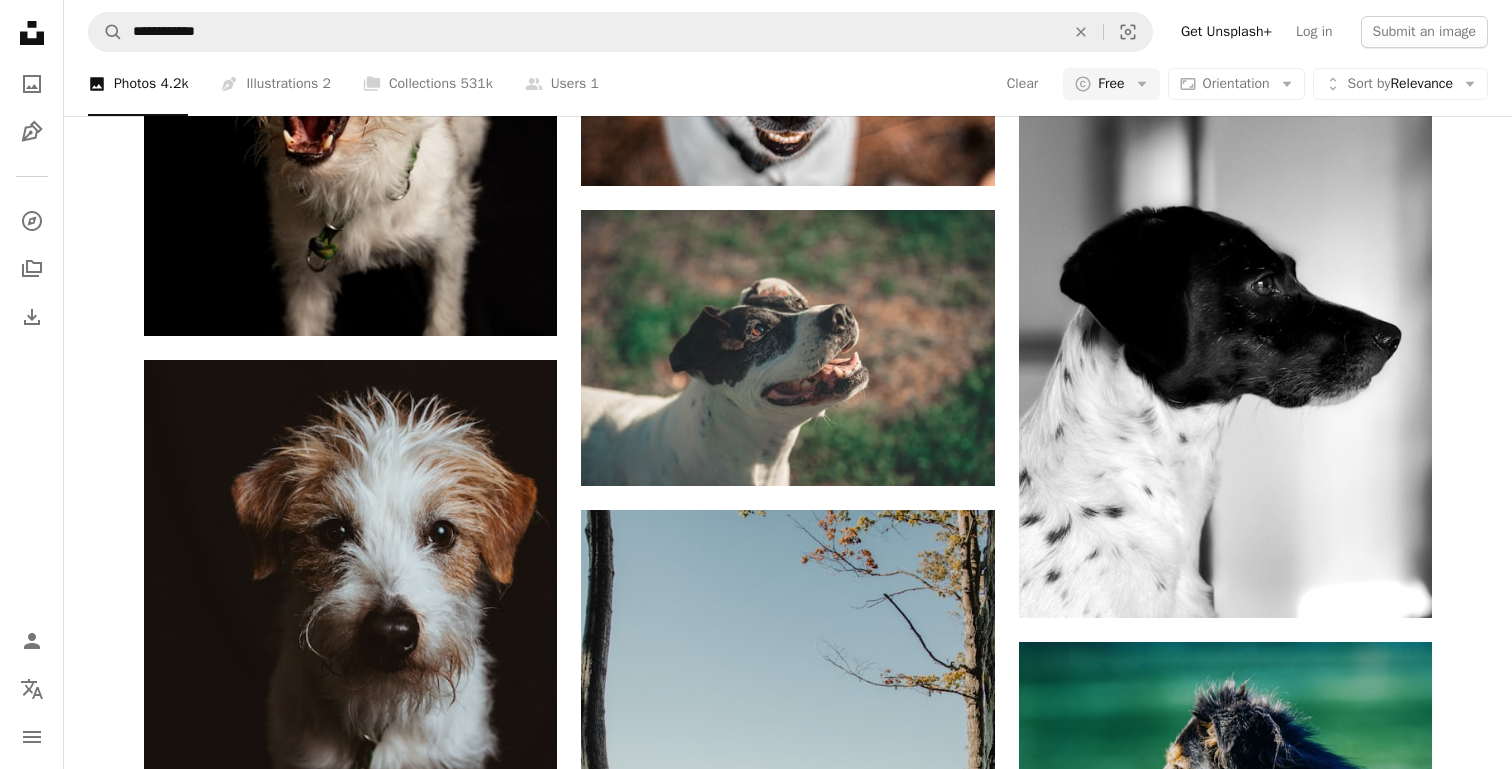 scroll, scrollTop: 10265, scrollLeft: 0, axis: vertical 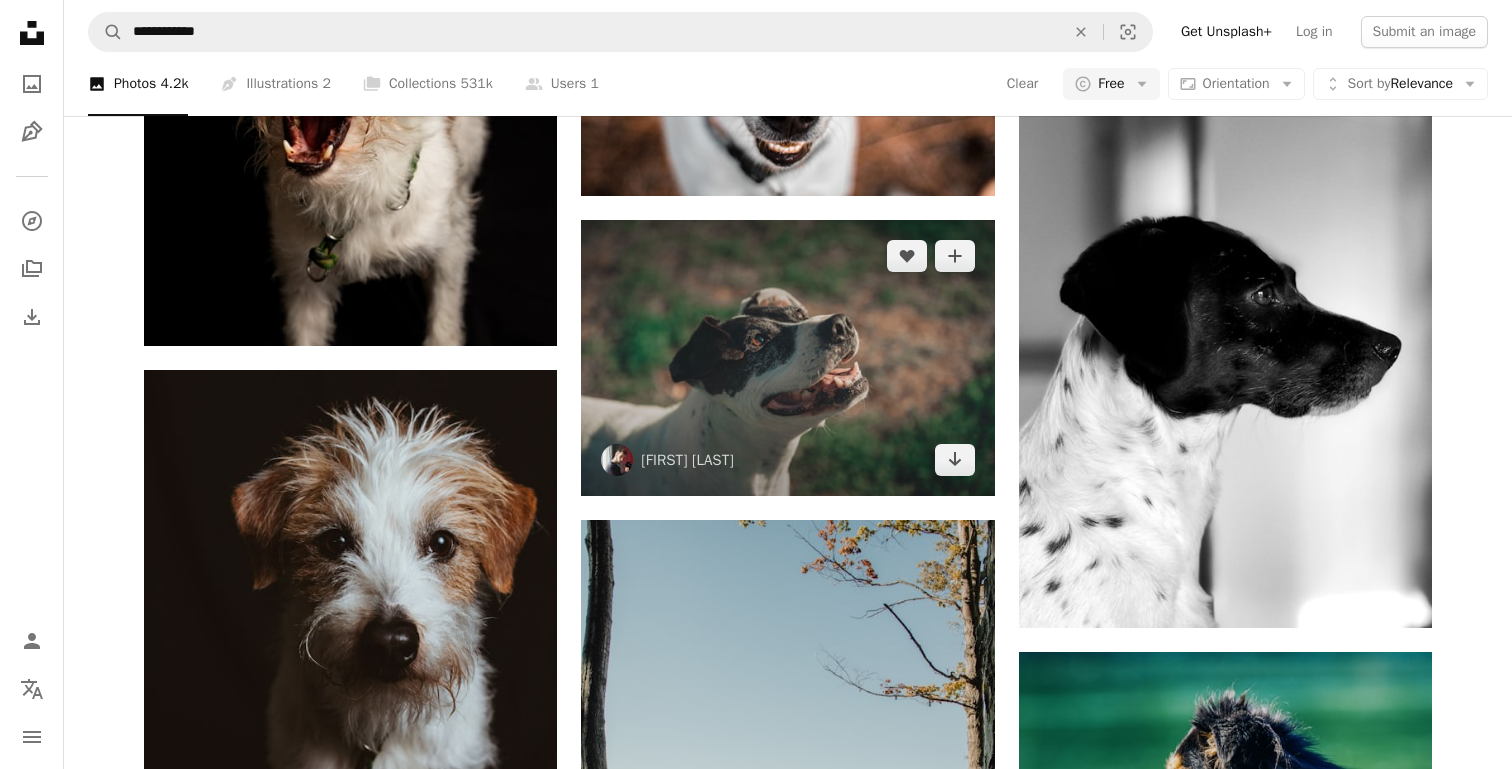 click at bounding box center [787, 358] 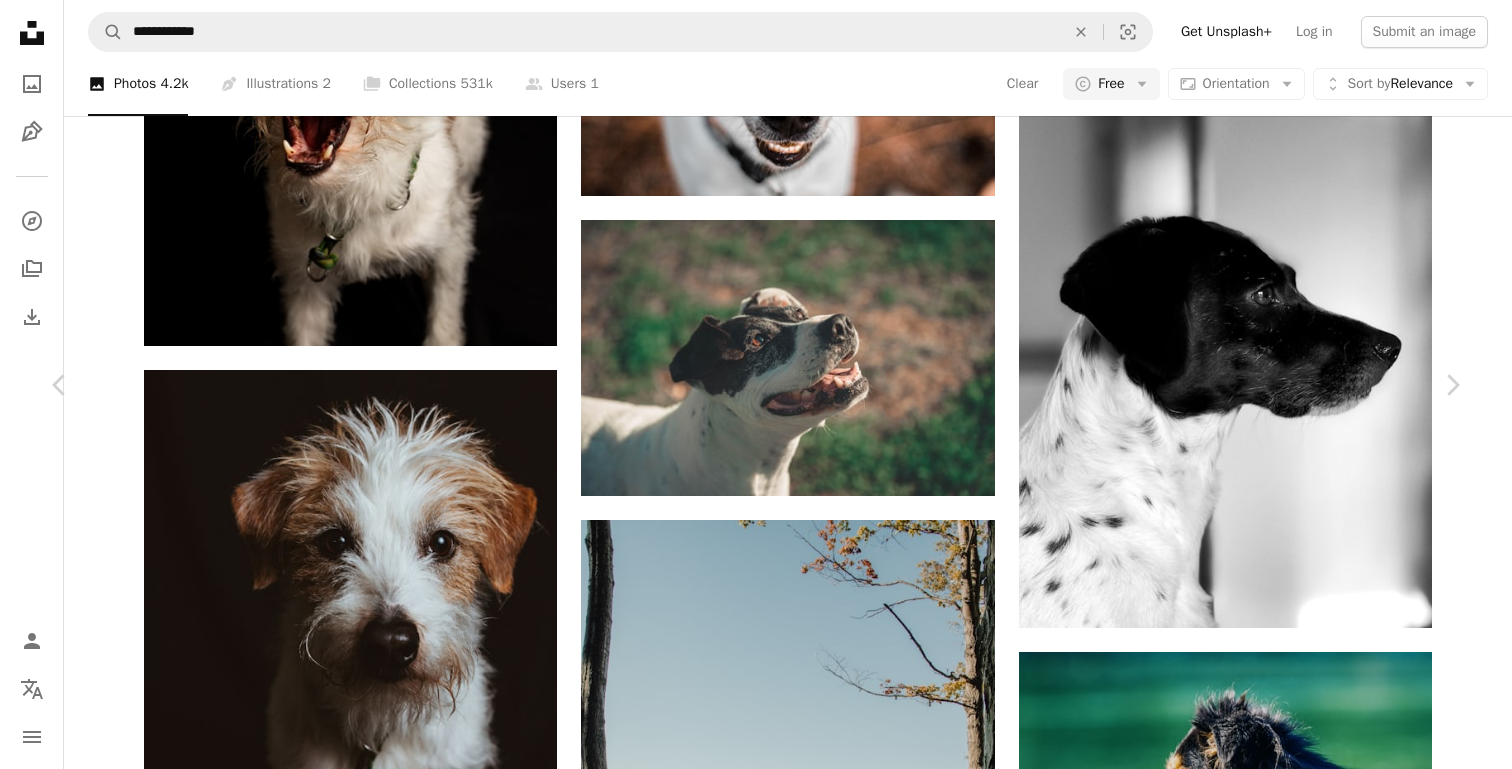 click on "Download free" at bounding box center (1263, 5739) 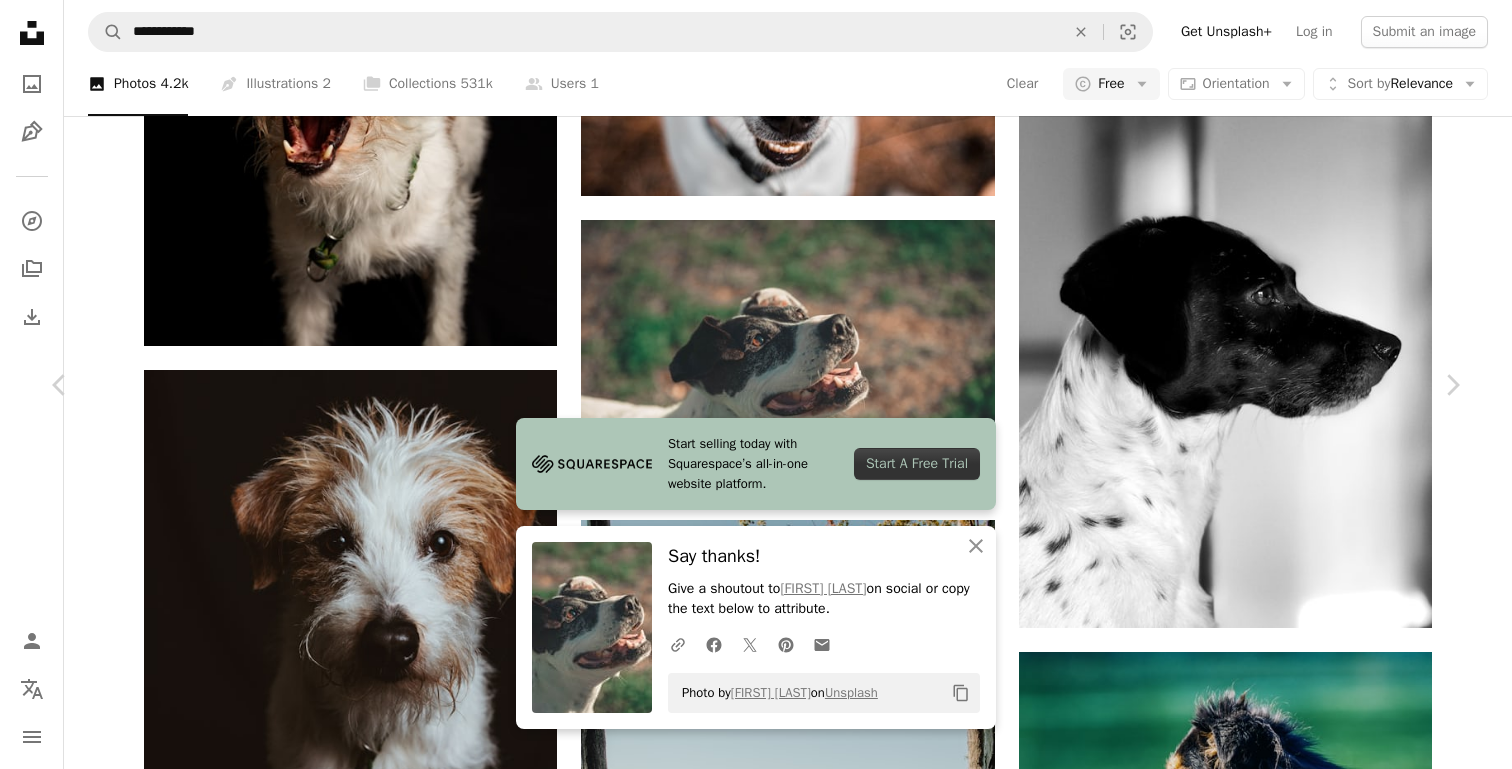 click on "An X shape Chevron left Chevron right Start selling today with Squarespace’s all-in-one website platform. Start A Free Trial An X shape Close Say thanks! Give a shoutout to  [FIRST] [LAST]  on social or copy the text below to attribute. A URL sharing icon (chains) Facebook icon X (formerly Twitter) icon Pinterest icon An envelope Photo by  [FIRST] [LAST]  on  Unsplash
Copy content [FIRST] [LAST] [FIRST] [LAST] A heart A plus sign Download free Chevron down Zoom in Views 19,017 Downloads 92 A forward-right arrow Share Info icon Info More Actions Calendar outlined Published on  November 28, 2022 Camera NIKON CORPORATION, NIKON D750 Safety Free to use under the  Unsplash License dog dogs dog park dog portrait dog smile dog profile animal pet mammal bulldog canine pointer Free stock photos Browse premium related images on iStock  |  Save 20% with code UNSPLASH20 View more on iStock  ↗ Related images A heart A plus sign [FIRST] [LAST] Arrow pointing down A heart A plus sign [FIRST] [LAST]" at bounding box center [756, 6076] 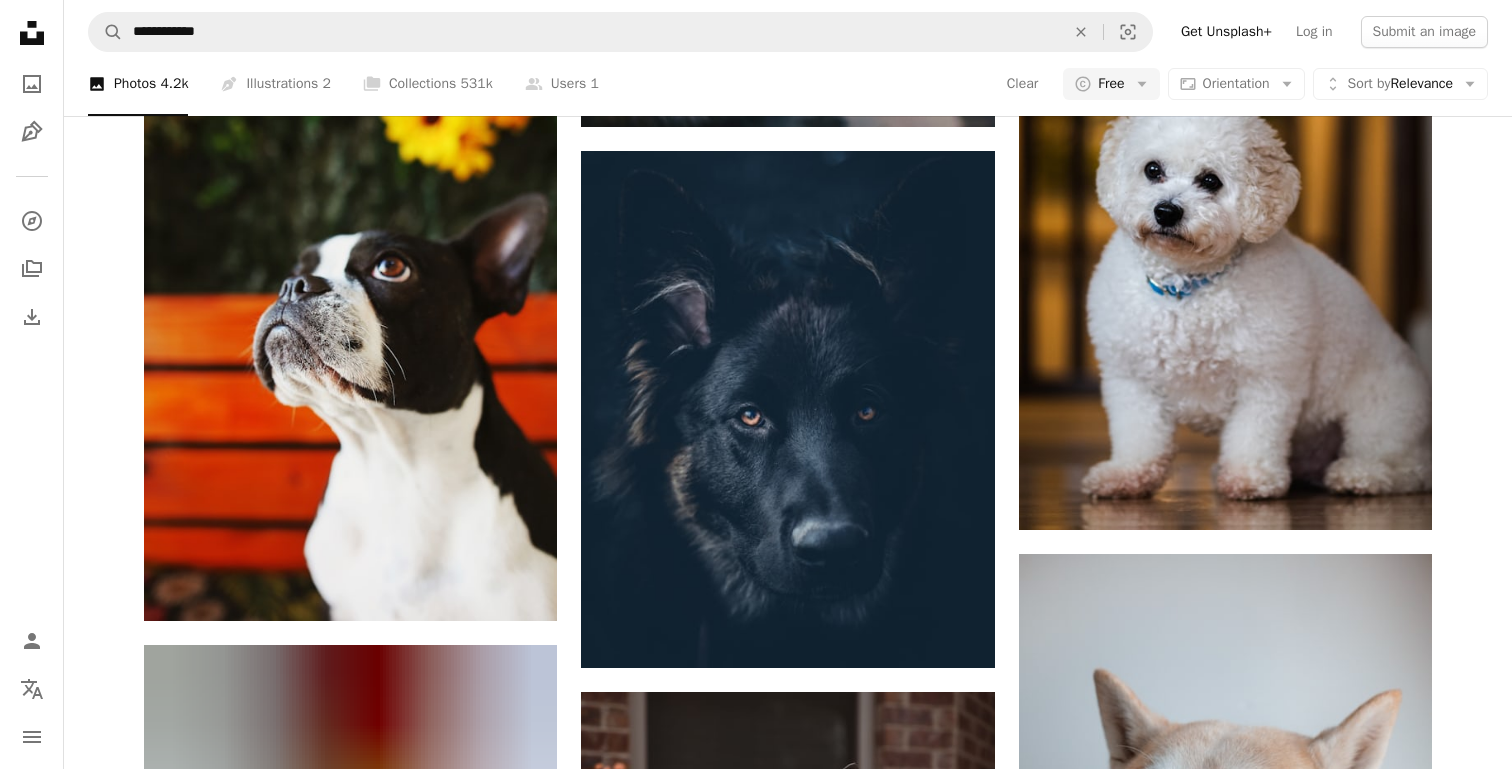 scroll, scrollTop: 12097, scrollLeft: 0, axis: vertical 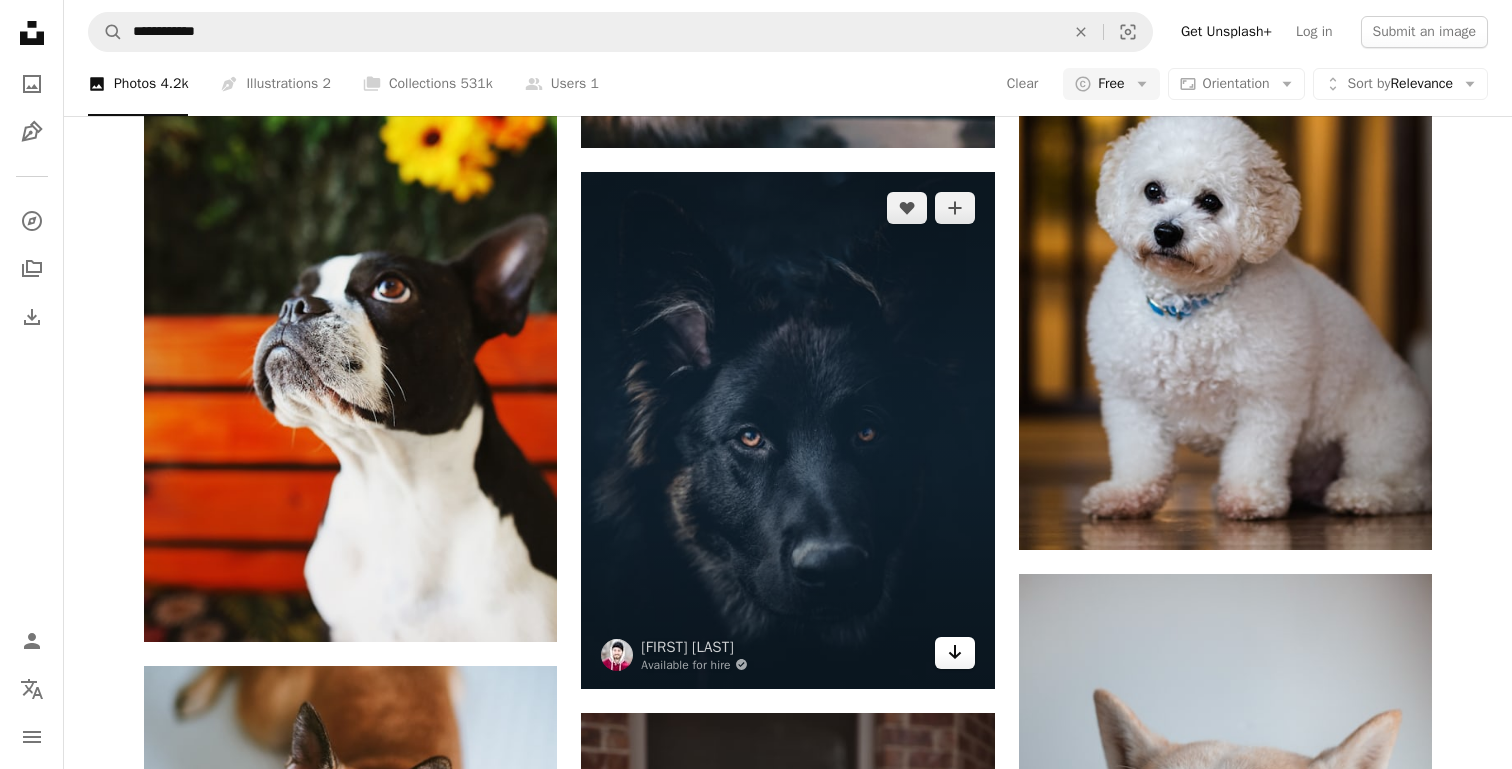 click on "Arrow pointing down" 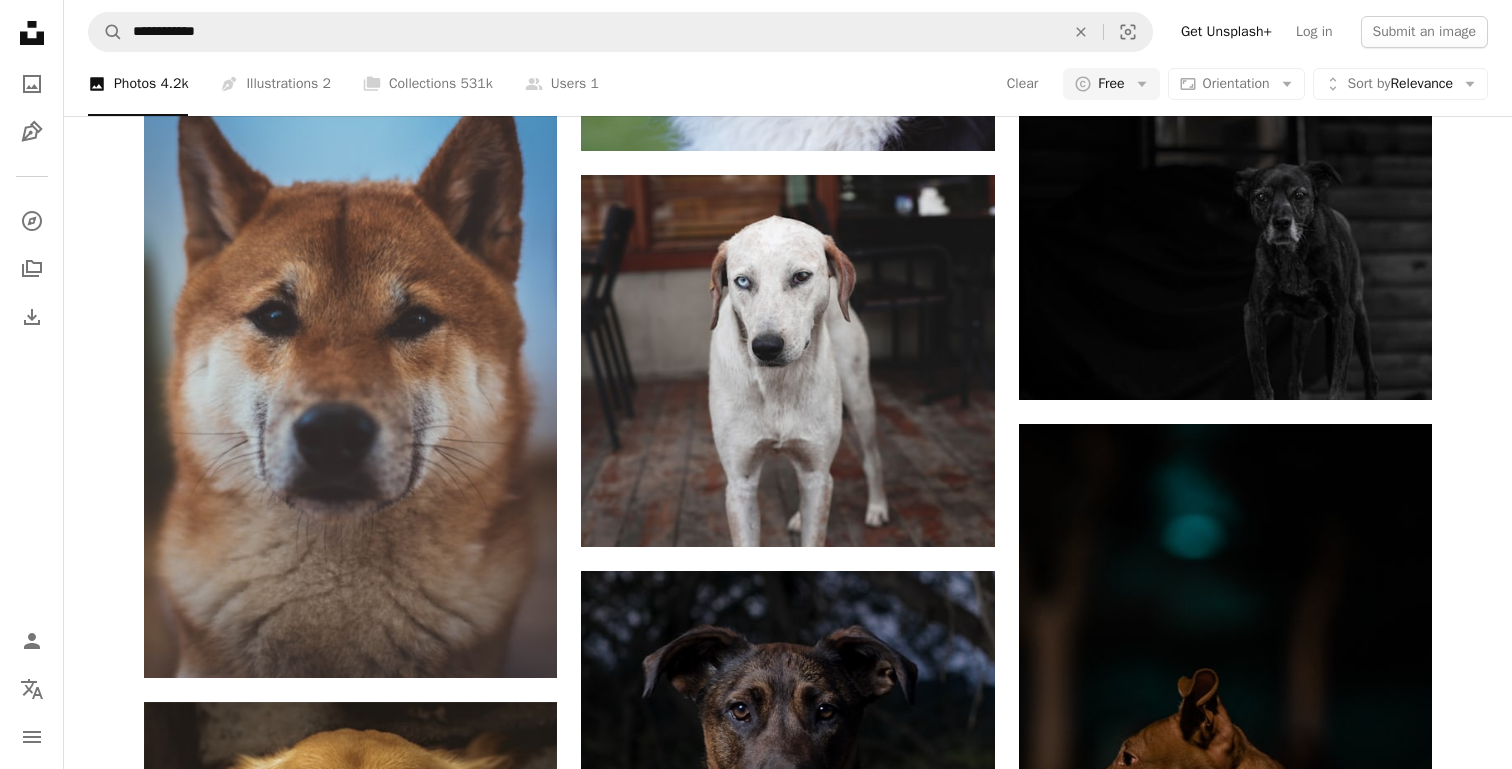 scroll, scrollTop: 14123, scrollLeft: 0, axis: vertical 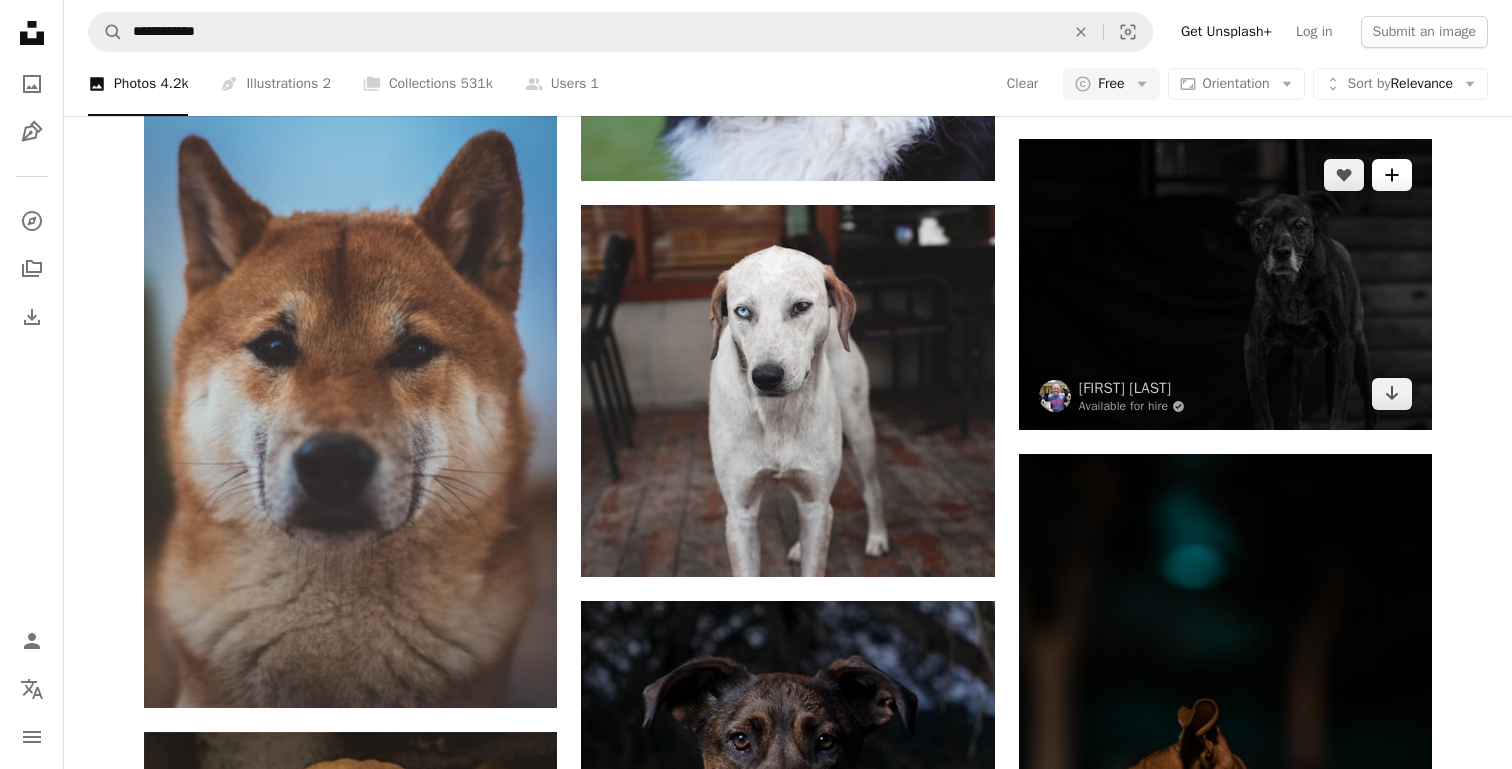 click on "A plus sign" at bounding box center (1392, 175) 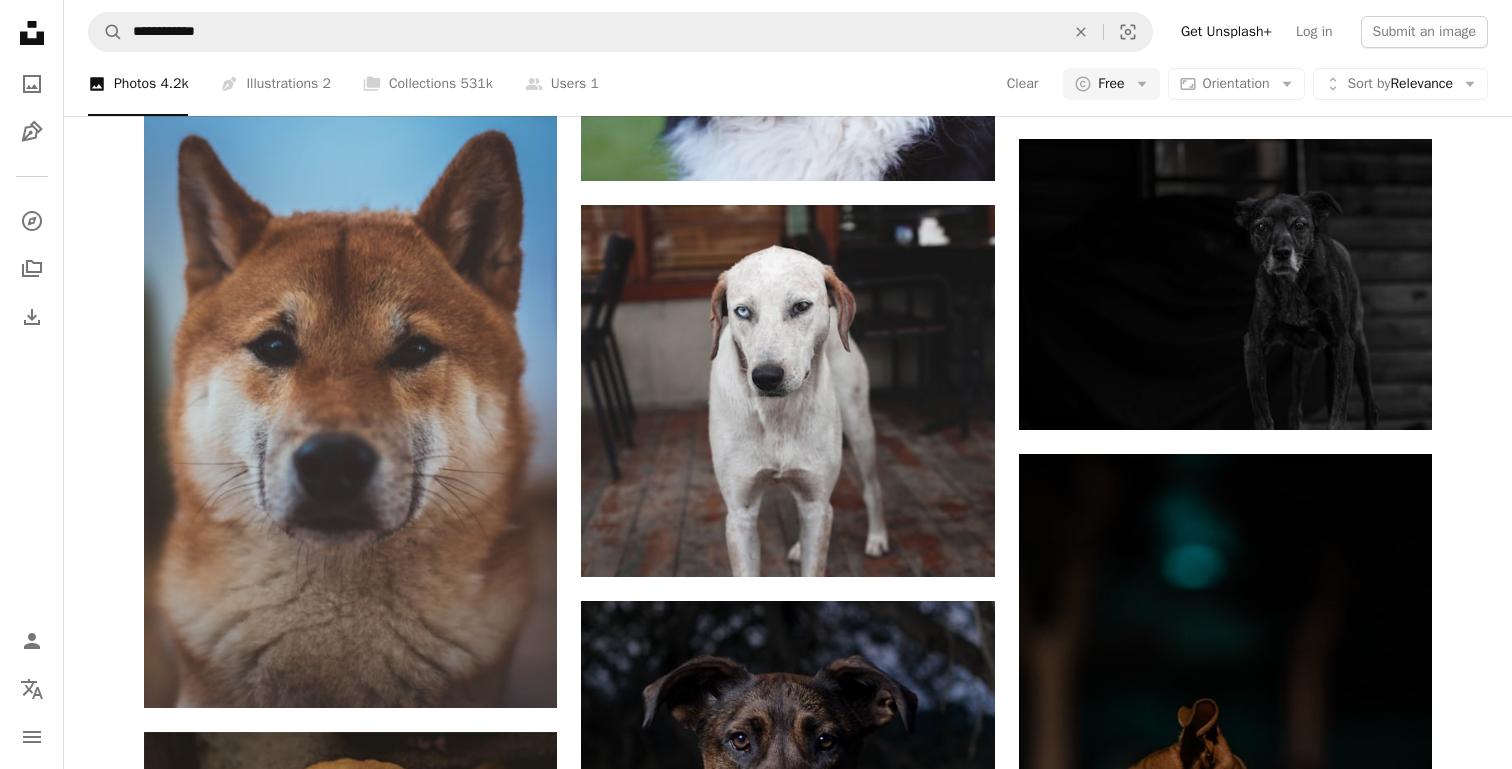 click on "An X shape Join Unsplash Already have an account?  Login First name Last name Email Username  (only letters, numbers and underscores) Password  (min. 8 char) Join By joining, you agree to the  Terms  and  Privacy Policy ." at bounding box center [756, 5829] 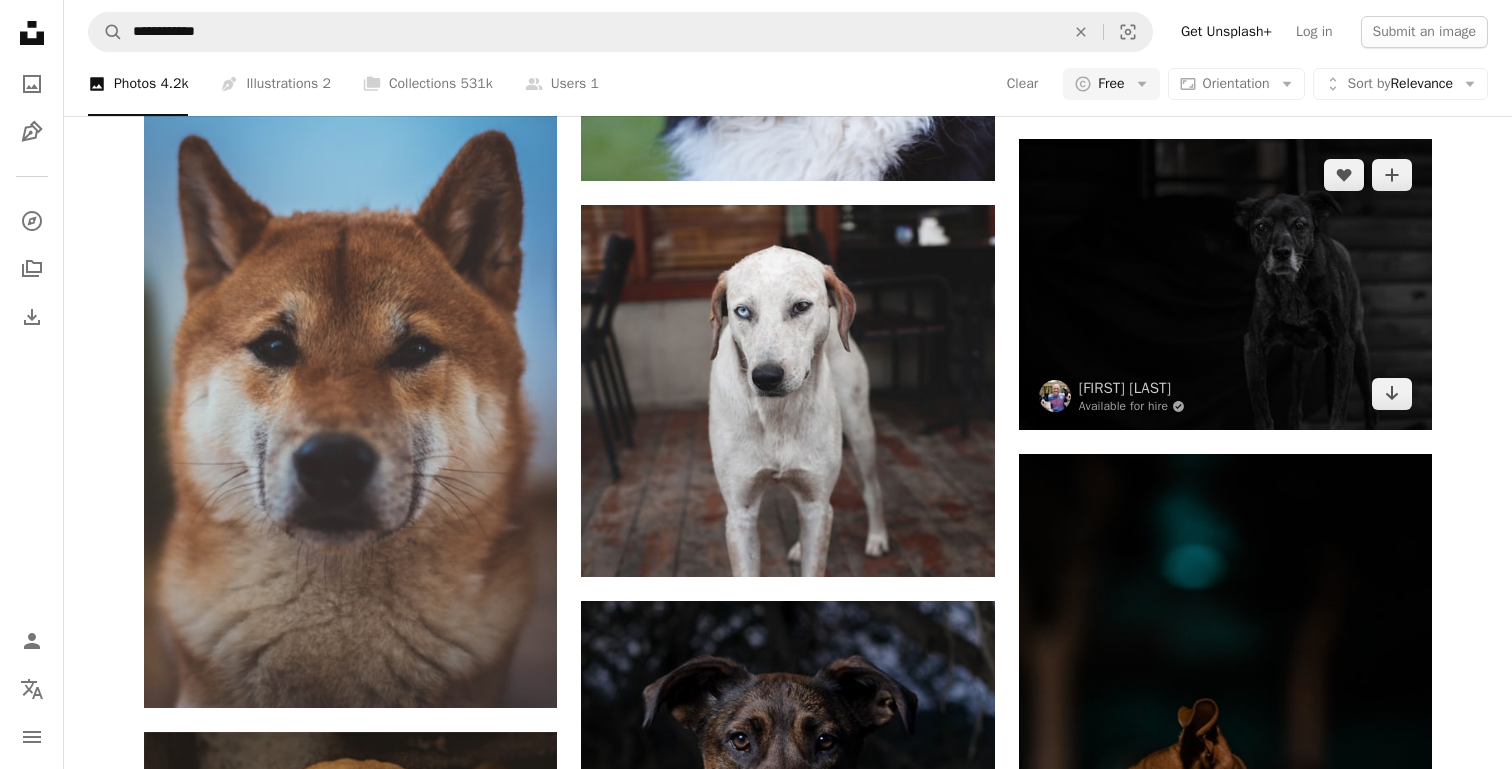 click at bounding box center [1225, 284] 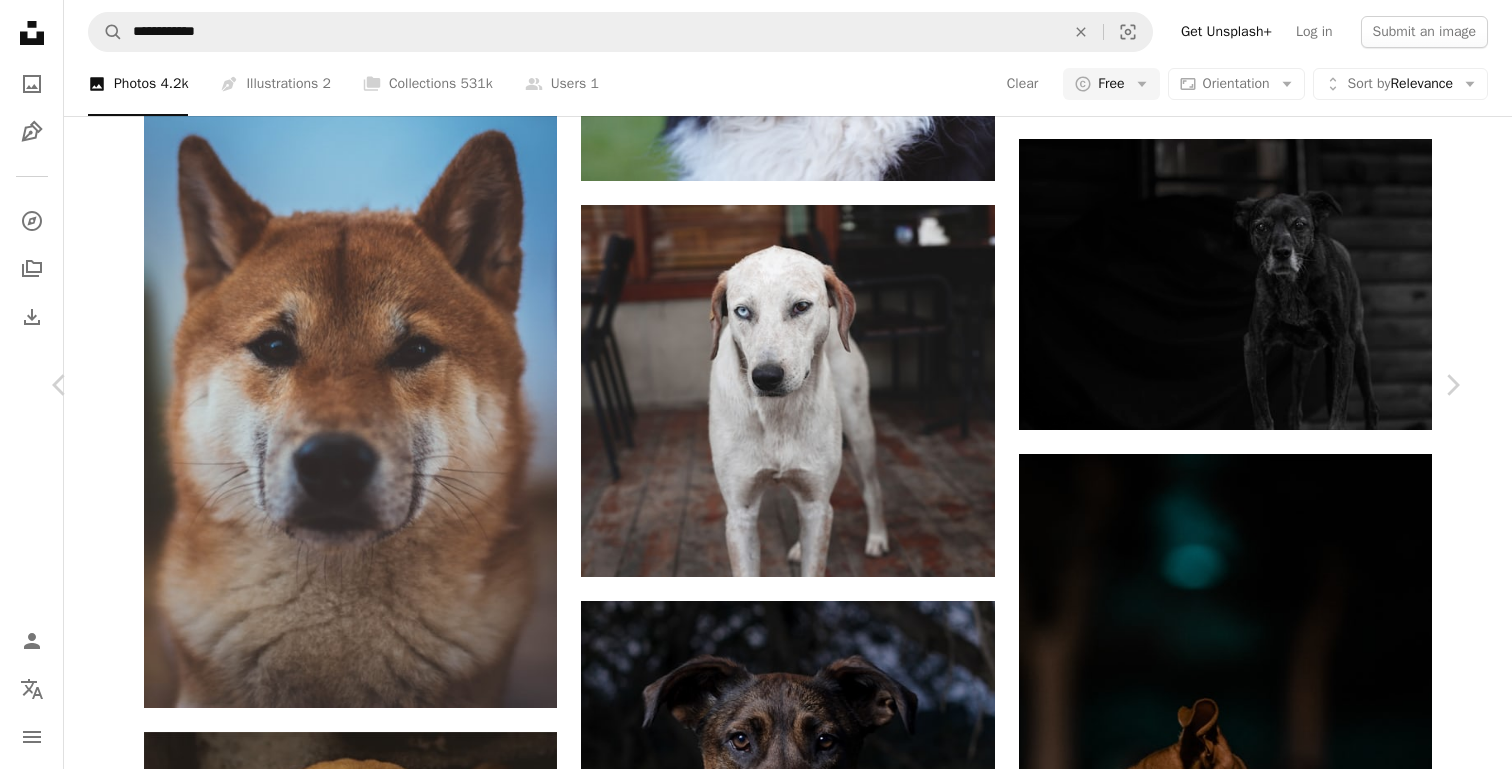 click on "Download free" at bounding box center (1263, 5492) 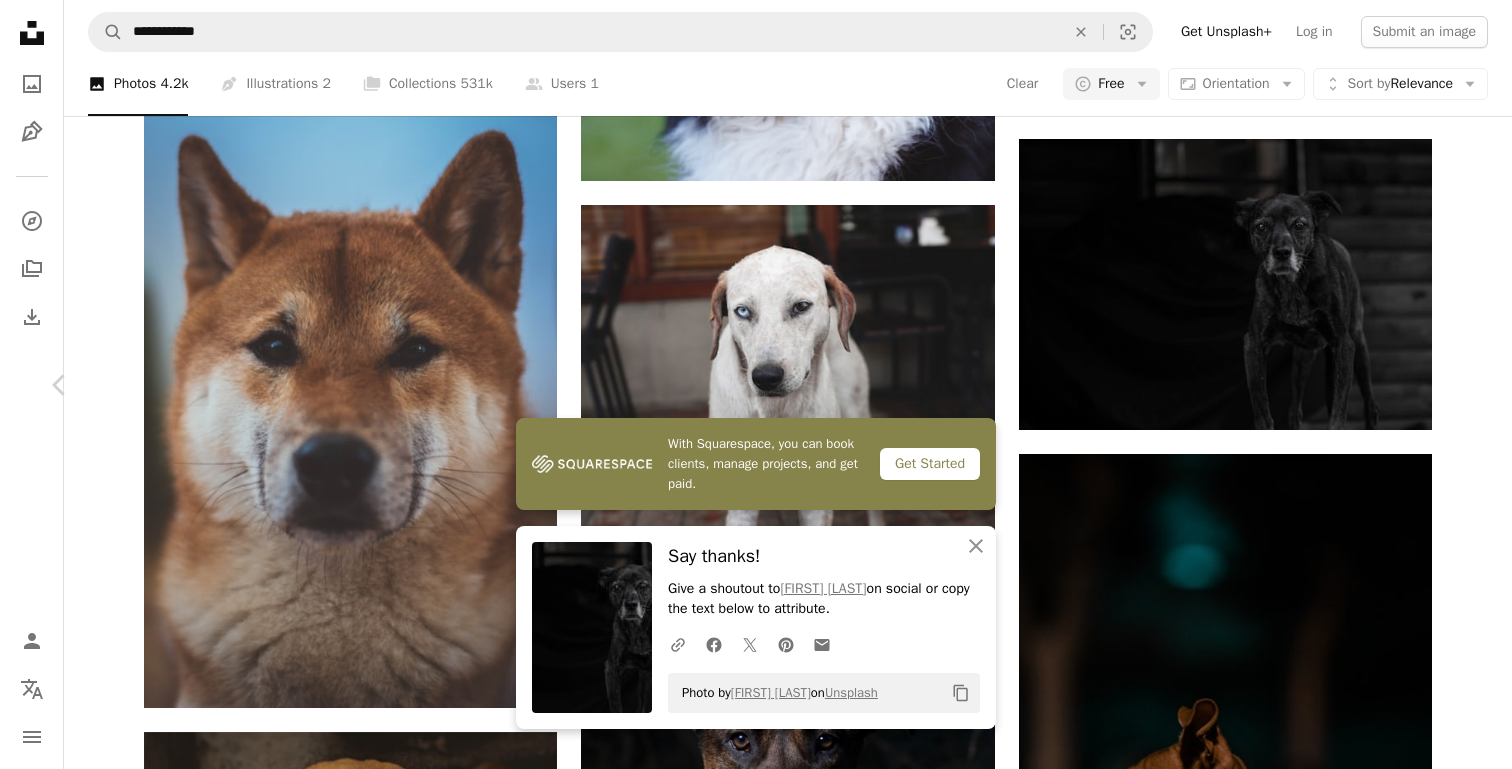 click on "Chevron right" at bounding box center (1452, 385) 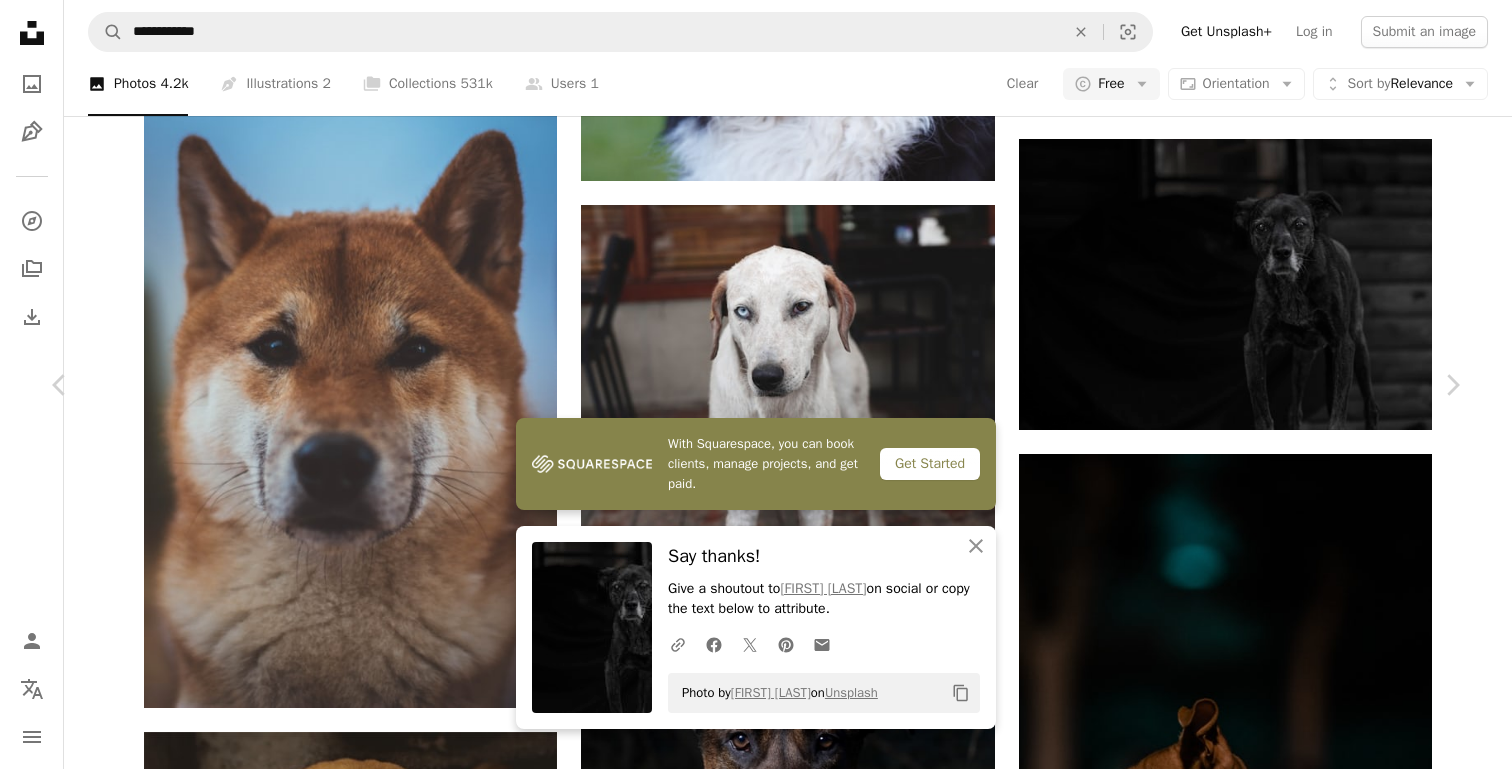 click on "An X shape Chevron left Chevron right With Squarespace, you can book clients, manage projects, and get paid. Get Started An X shape Close Say thanks! Give a shoutout to Robin Jonathan Deutsch on social or copy the text below to attribute. A URL sharing icon (chains) Facebook icon X (formerly Twitter) icon Pinterest icon An envelope Photo by Robin Jonathan Deutsch on Unsplash
Copy content Pauline Loroy paulinel A heart A plus sign Download free Chevron down Zoom in Views 488,811 Downloads 4,369 A forward-right arrow Share Info icon Info More Actions Portrait de Shaki Calendar outlined Published on April 2, 2019 Camera SONY, DSLR-A700 Safety Free to use under the Unsplash License portrait dog cute dog profile animal pet brown mammal canine collie Free images Browse premium related images on iStock | Save 20% with code UNSPLASH20 View more on iStock ↗ Related images A heart A plus sign Chung Nguyen Arrow pointing down Plus sign for Unsplash+ A heart A plus sign Polina Kuzovkova For Unsplash+" at bounding box center [756, 5829] 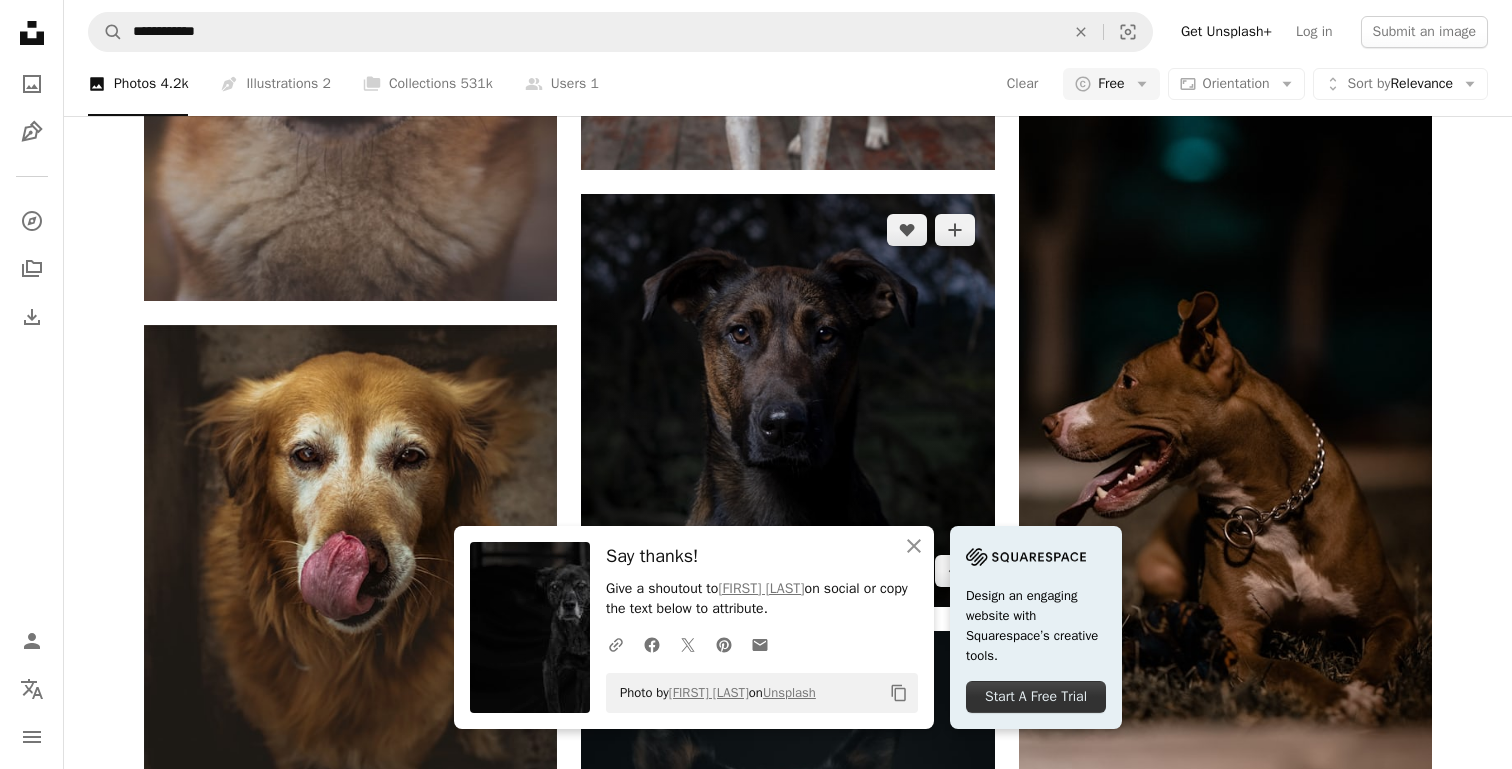 scroll, scrollTop: 14524, scrollLeft: 0, axis: vertical 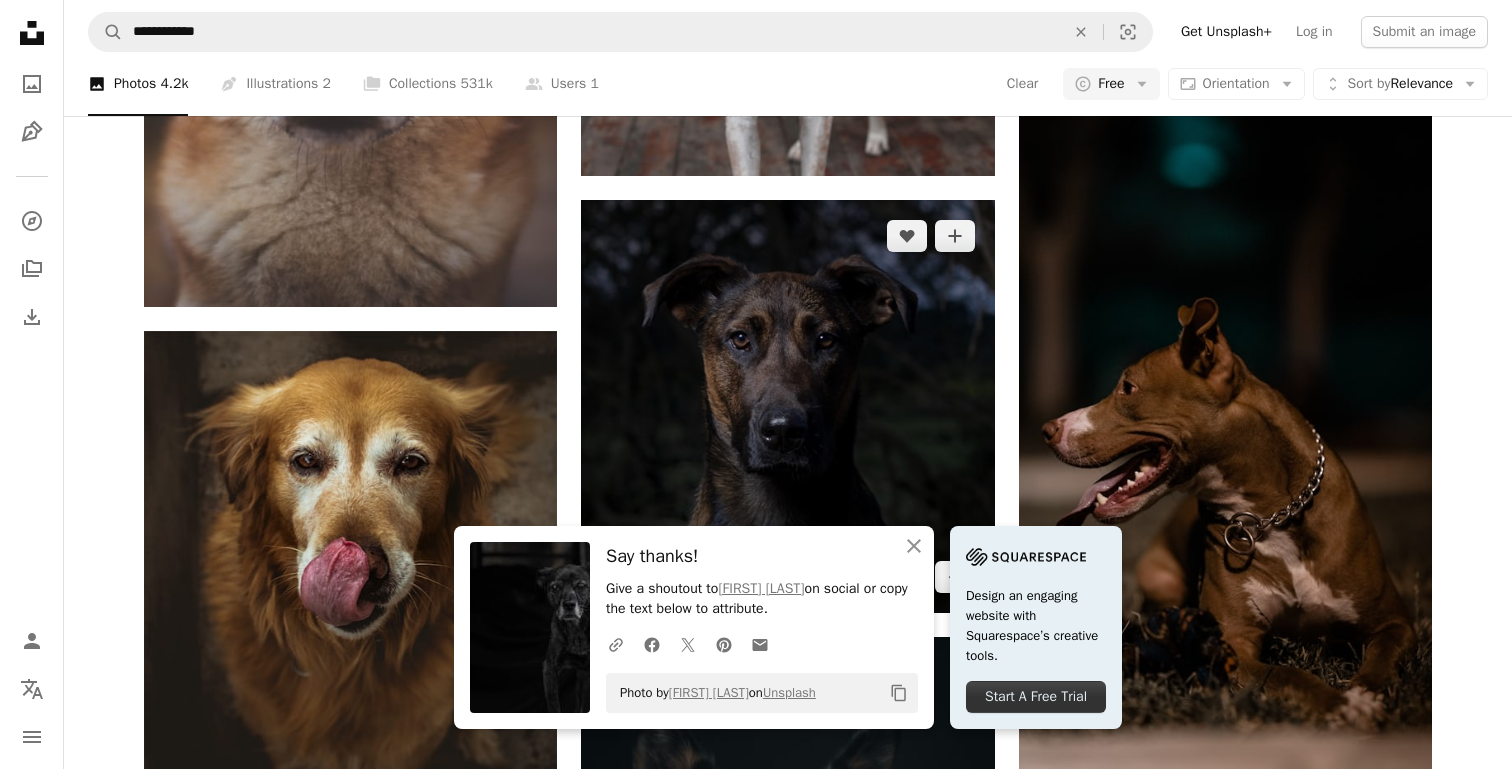 click at bounding box center [787, 406] 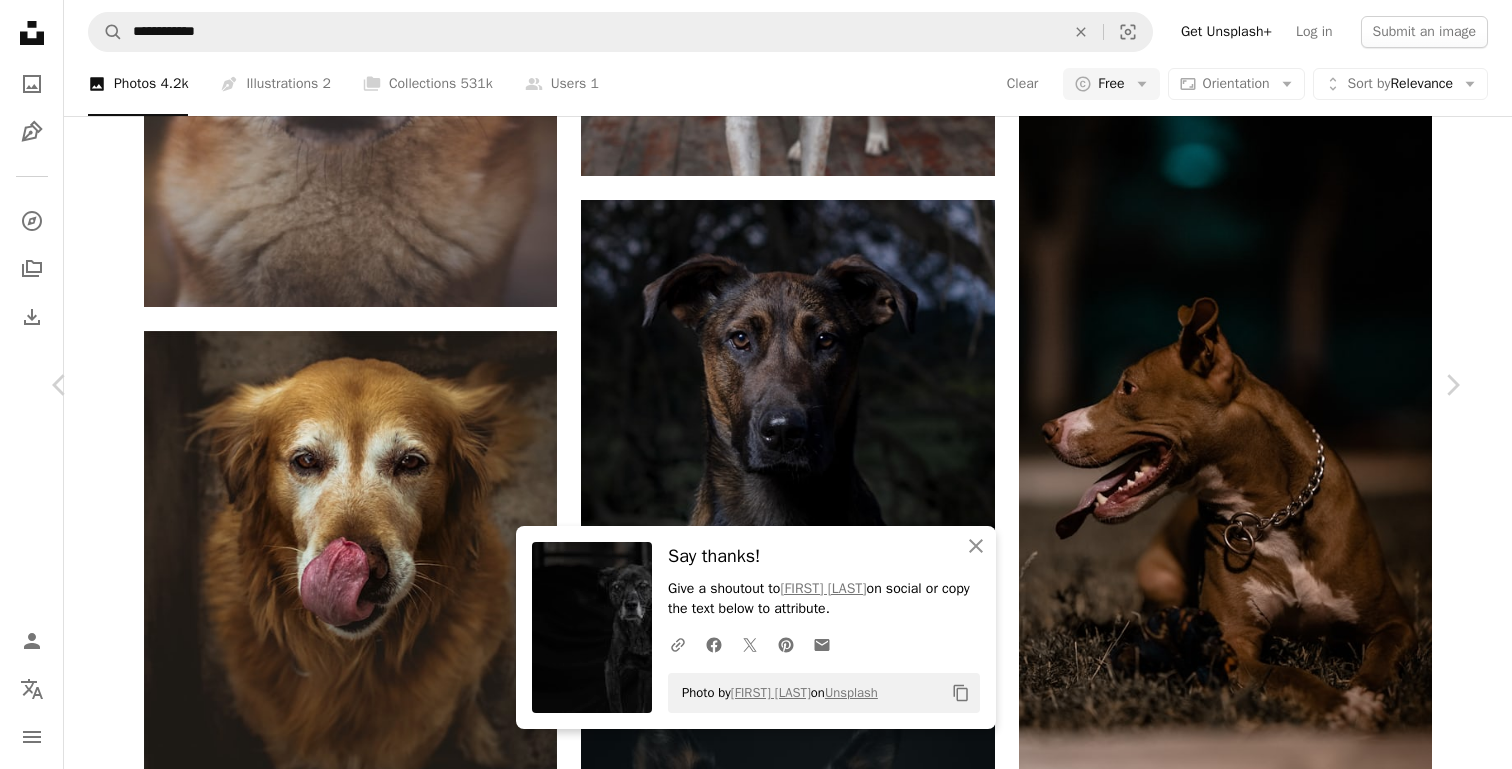 click on "Download free" at bounding box center [1263, 5091] 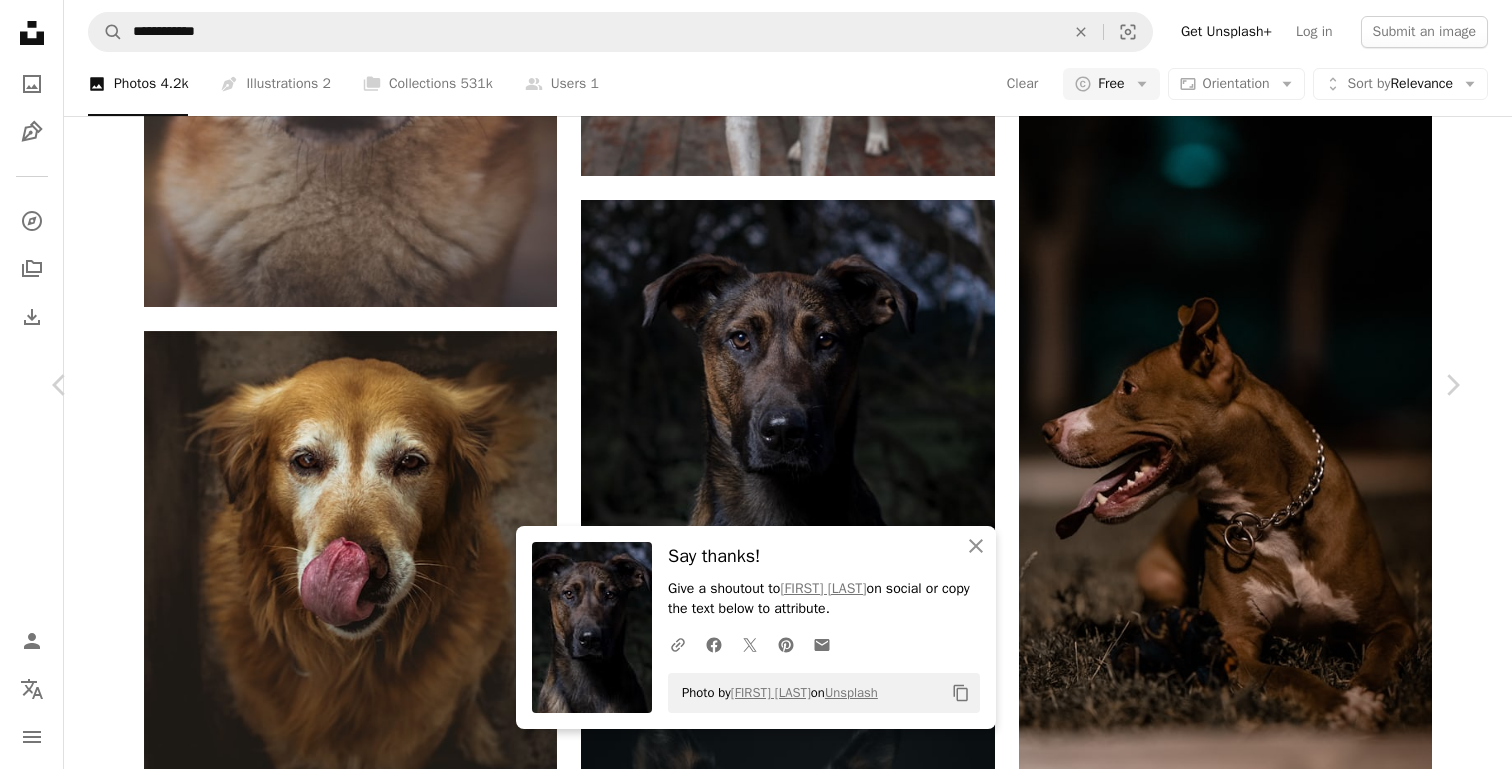 click on "An X shape Chevron left Chevron right An X shape Close Say thanks! Give a shoutout to  [FIRST] [LAST]  on social or copy the text below to attribute. A URL sharing icon (chains) Facebook icon X (formerly Twitter) icon Pinterest icon An envelope Photo by  [FIRST] [LAST]  on  Unsplash
Copy content [FIRST] [LAST] [FIRST] [LAST] A heart A plus sign Download free Chevron down Zoom in Views 3,859 Downloads 72 A forward-right arrow Share Info icon Info More Actions Calendar outlined Published on  June 9, 2022 Safety Free to use under the  Unsplash License animal face dog portrait dog profile dog animal grey pet mammal german shepherd canine hound Creative Commons images Browse premium related images on iStock  |  Save 20% with code UNSPLASH20 View more on iStock  ↗ Related images A heart A plus sign [FIRST] [LAST] Arrow pointing down Plus sign for Unsplash+ A heart A plus sign Getty Images For  Unsplash+ A lock Download A heart A plus sign [FIRST] [LAST] Arrow pointing down A heart Tahoe" at bounding box center [756, 5428] 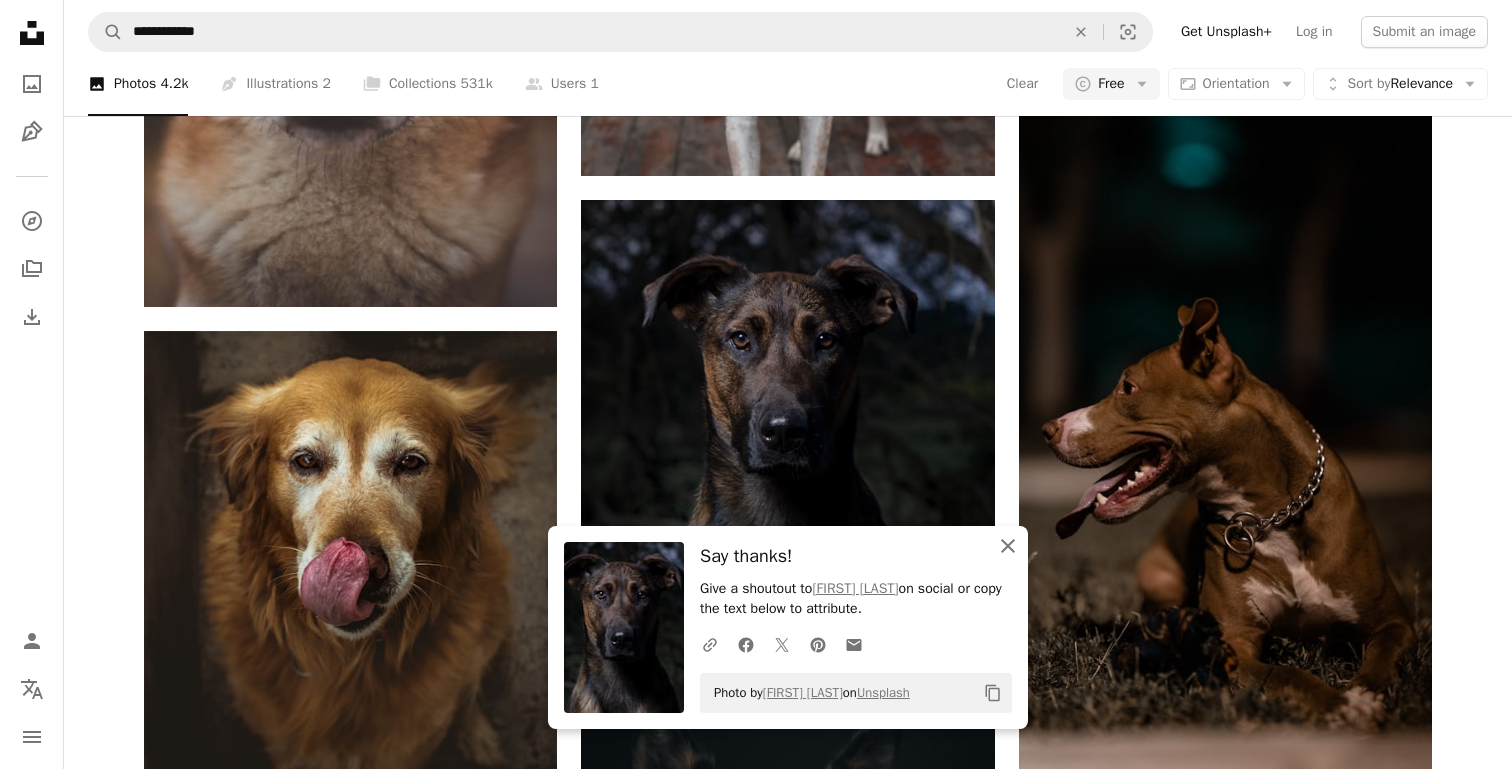 click on "An X shape" 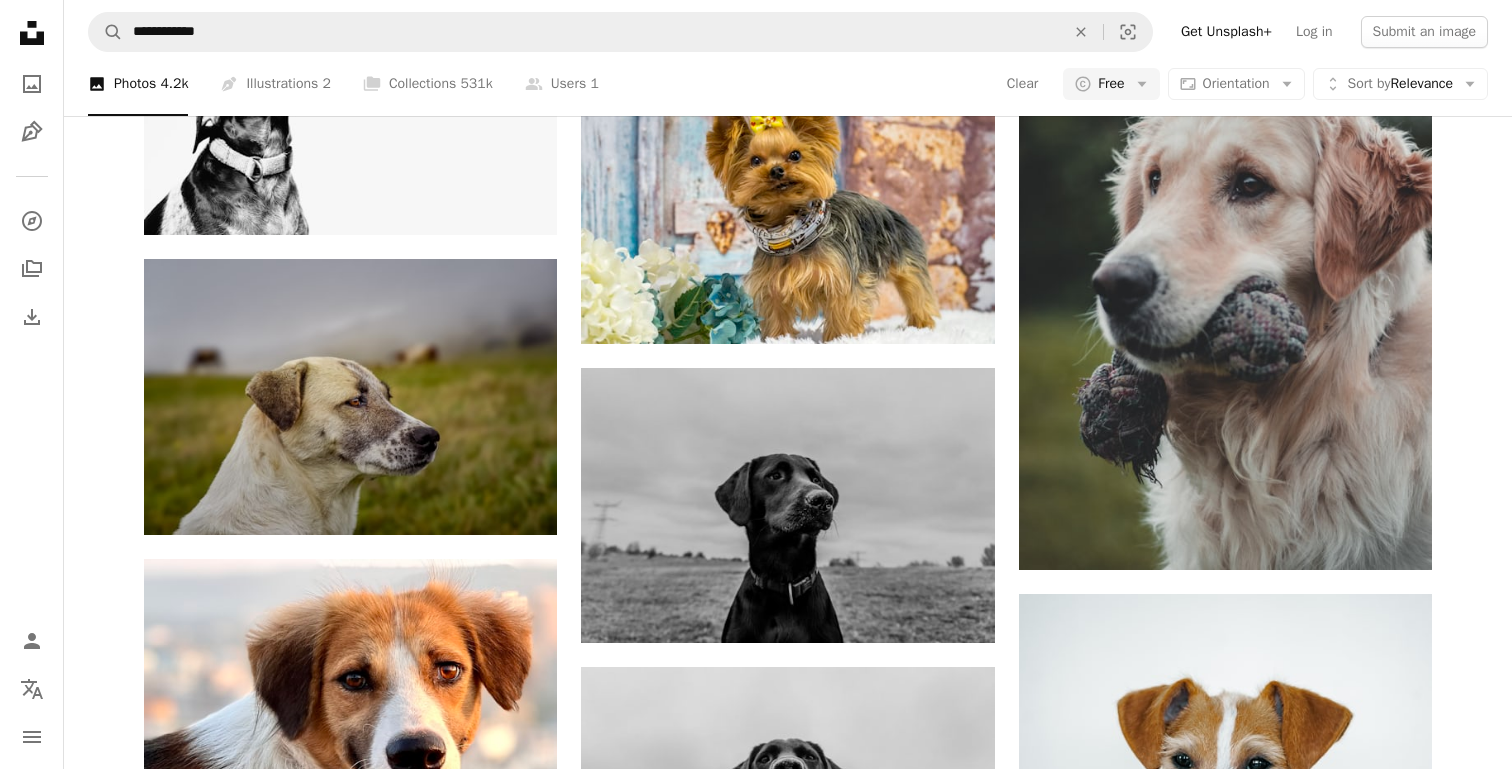 scroll, scrollTop: 20931, scrollLeft: 0, axis: vertical 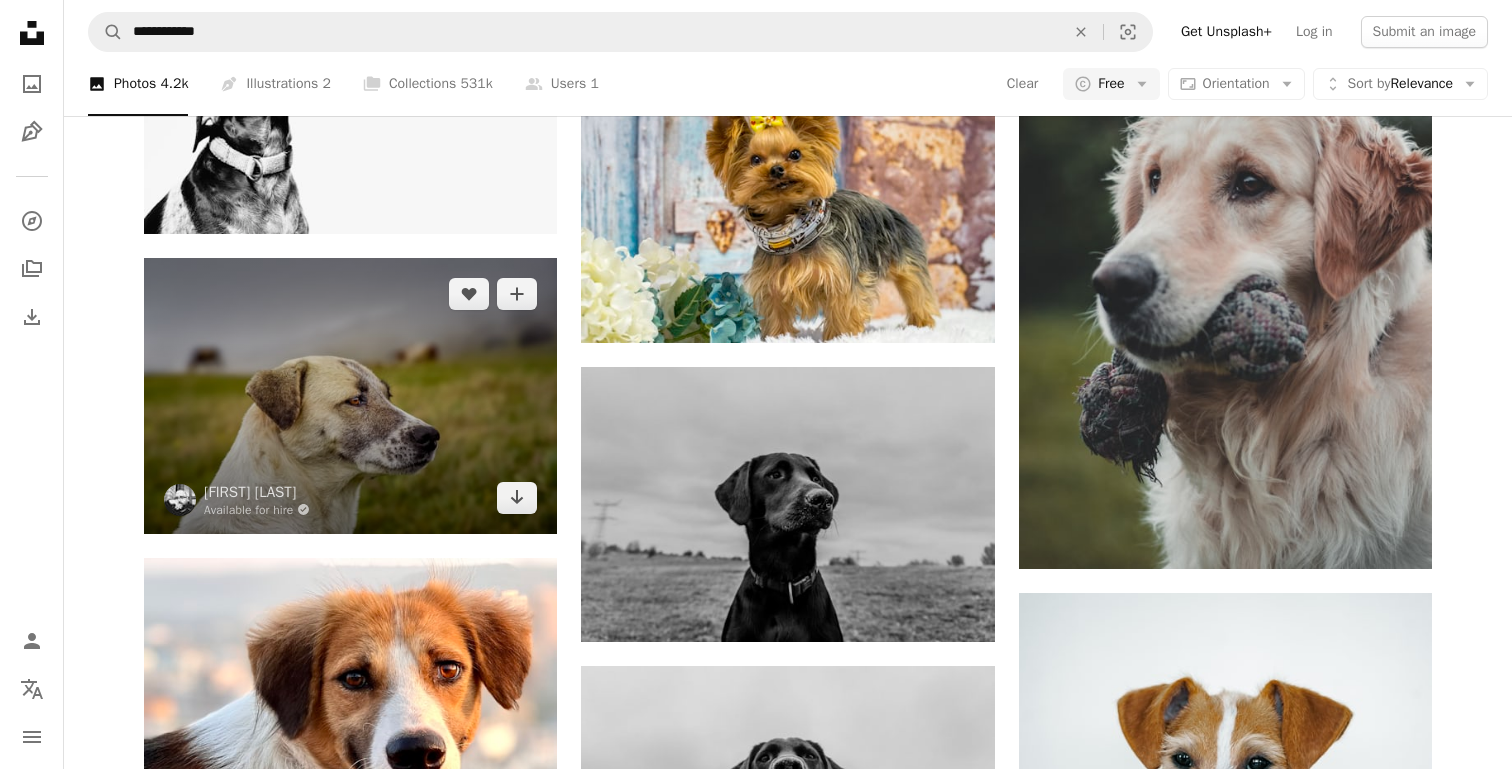 click at bounding box center (350, 396) 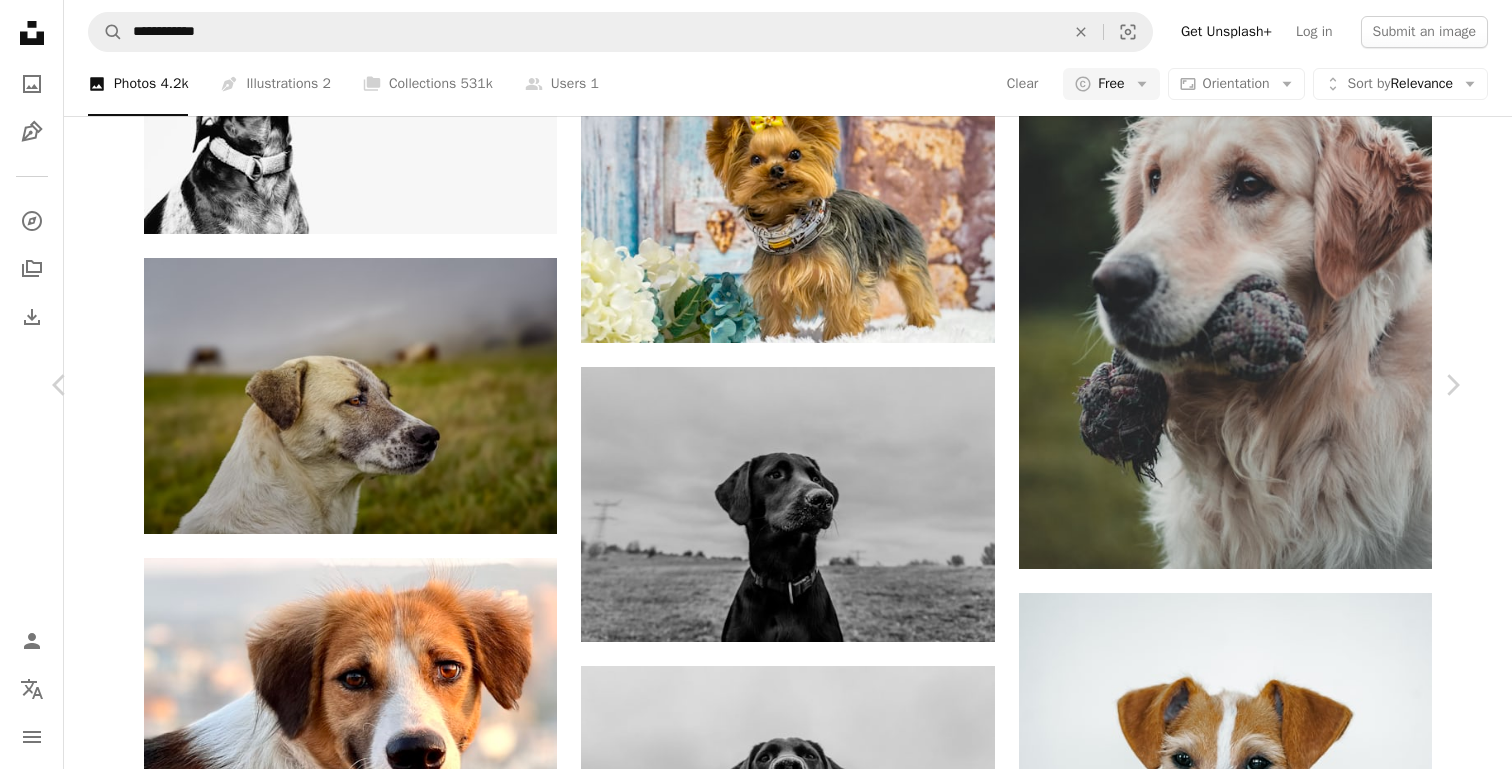 click on "[FIRST] [LAST]" at bounding box center (748, 5039) 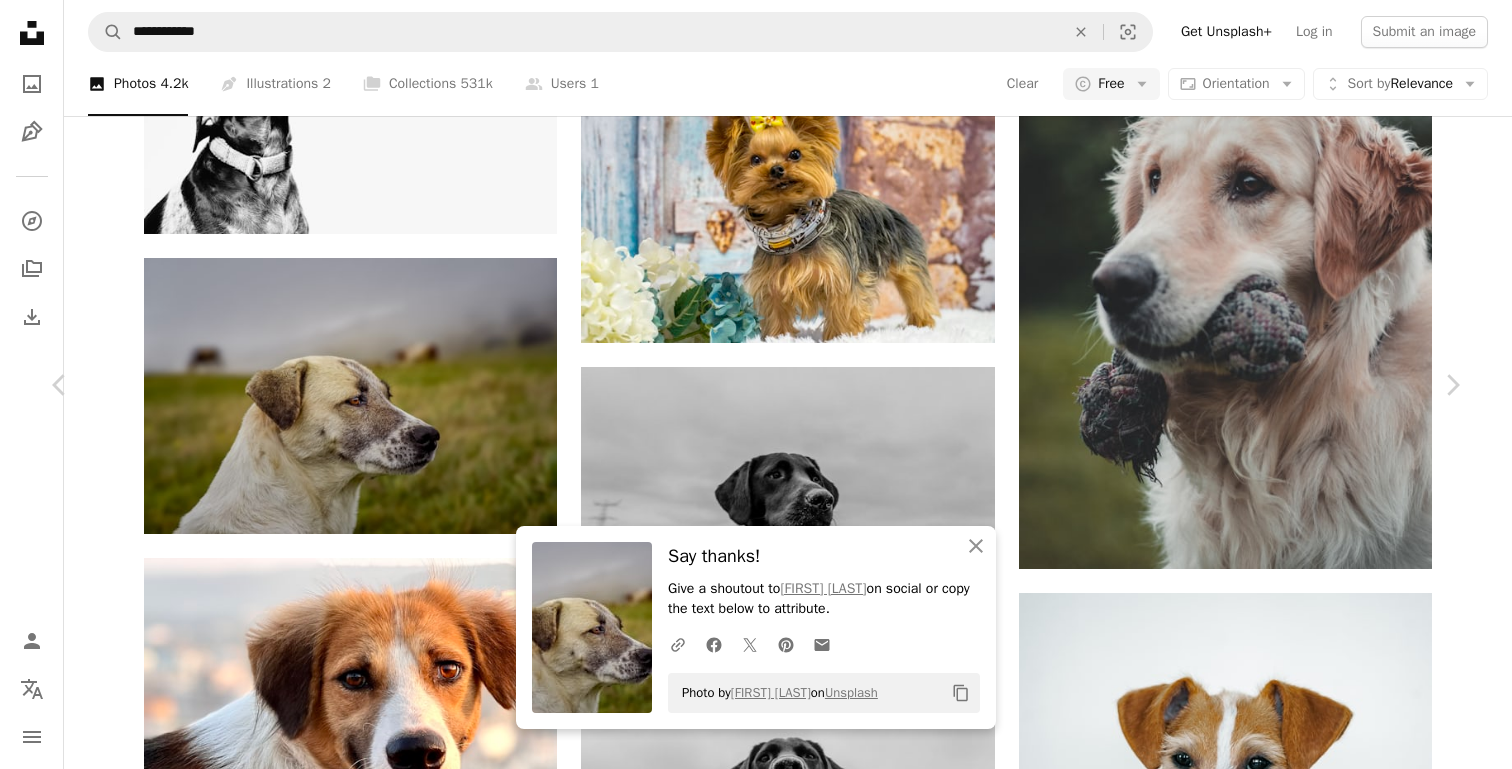 click on "An X shape Chevron left Chevron right An X shape Close Say thanks! Give a shoutout to  [FIRST] [LAST]  on social or copy the text below to attribute. A URL sharing icon (chains) Facebook icon X (formerly Twitter) icon Pinterest icon An envelope Photo by  [FIRST] [LAST]  on  Unsplash
Copy content [FIRST] [LAST] Available for hire A checkmark inside of a circle A heart A plus sign Download free Chevron down Zoom in Views 2,221 Downloads 31 A forward-right arrow Share Info icon Info More Actions Herding Dog Calendar outlined Published on  October 14, 2024 Camera NIKON CORPORATION, NIKON D750 Safety Free to use under the  Unsplash License portrait dog beautiful iran dog portrait herding dog animal puppy grass pet outdoors mammal labrador retriever canine hound Free pictures Browse premium related images on iStock  |  Save 20% with code UNSPLASH20 View more on iStock  ↗ Related images A heart A plus sign [FIRST] [LAST] Arrow pointing down A heart A plus sign [FIRST] [LAST] Arrow pointing down Plus sign for Unsplash+" at bounding box center (756, 5376) 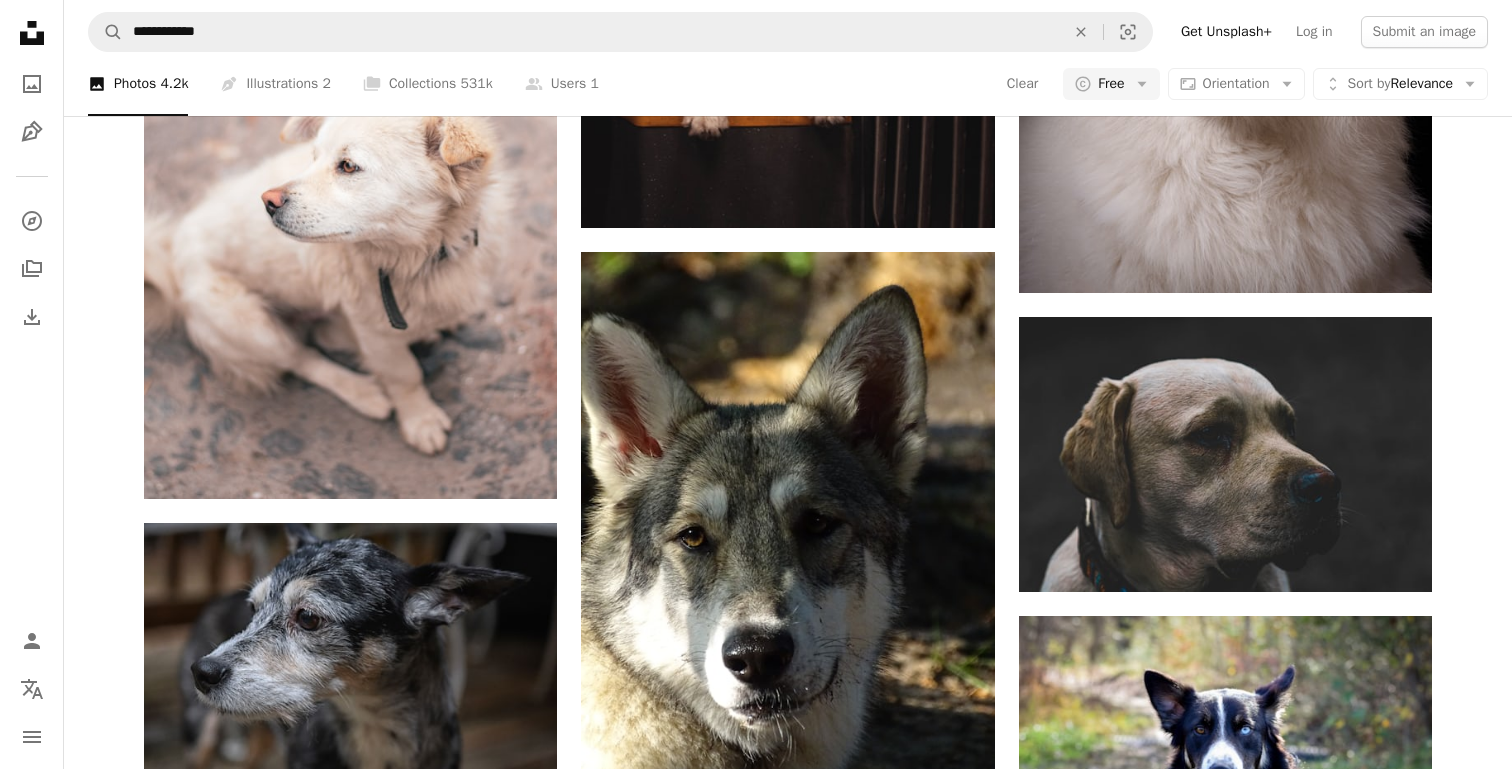 scroll, scrollTop: 22658, scrollLeft: 0, axis: vertical 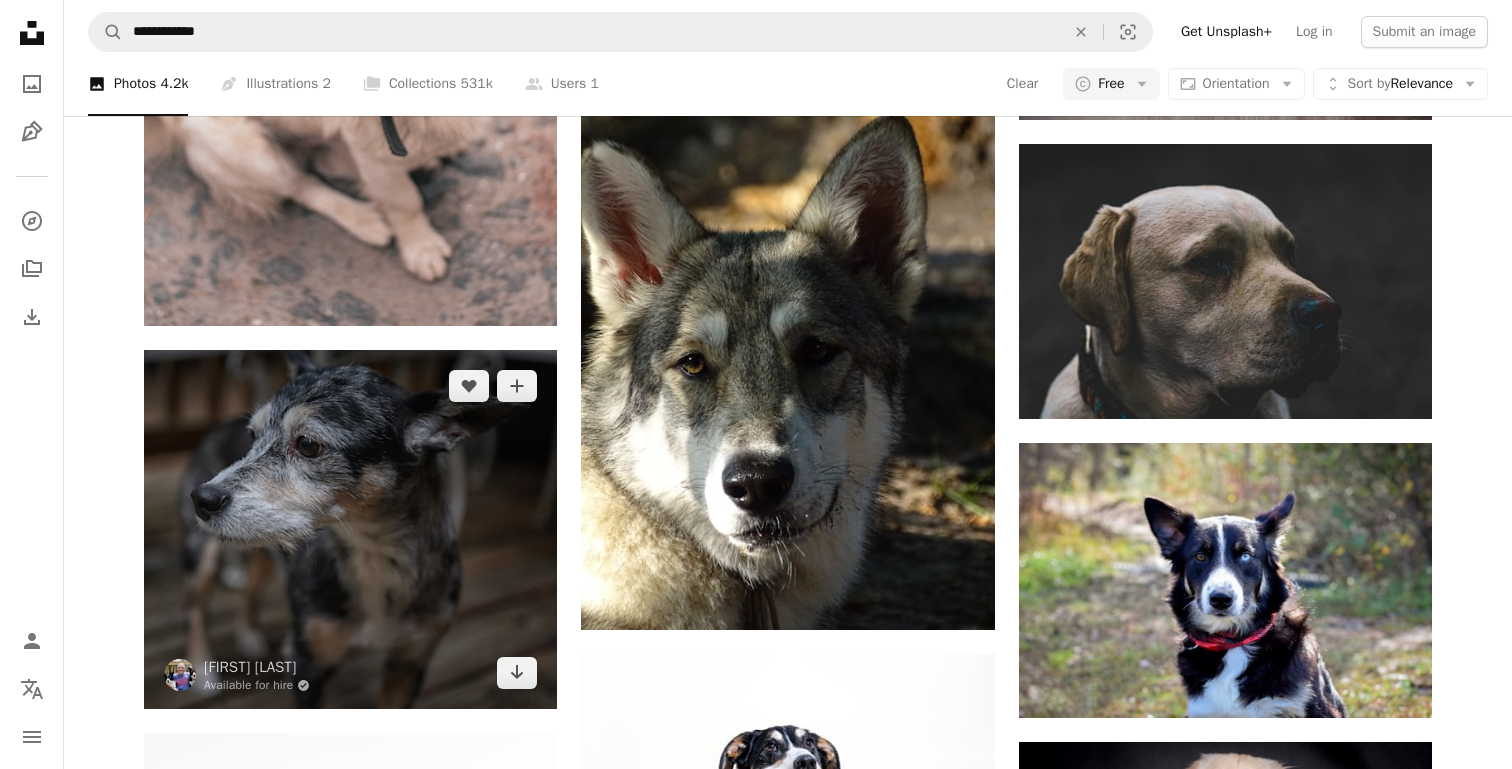 click at bounding box center (350, 530) 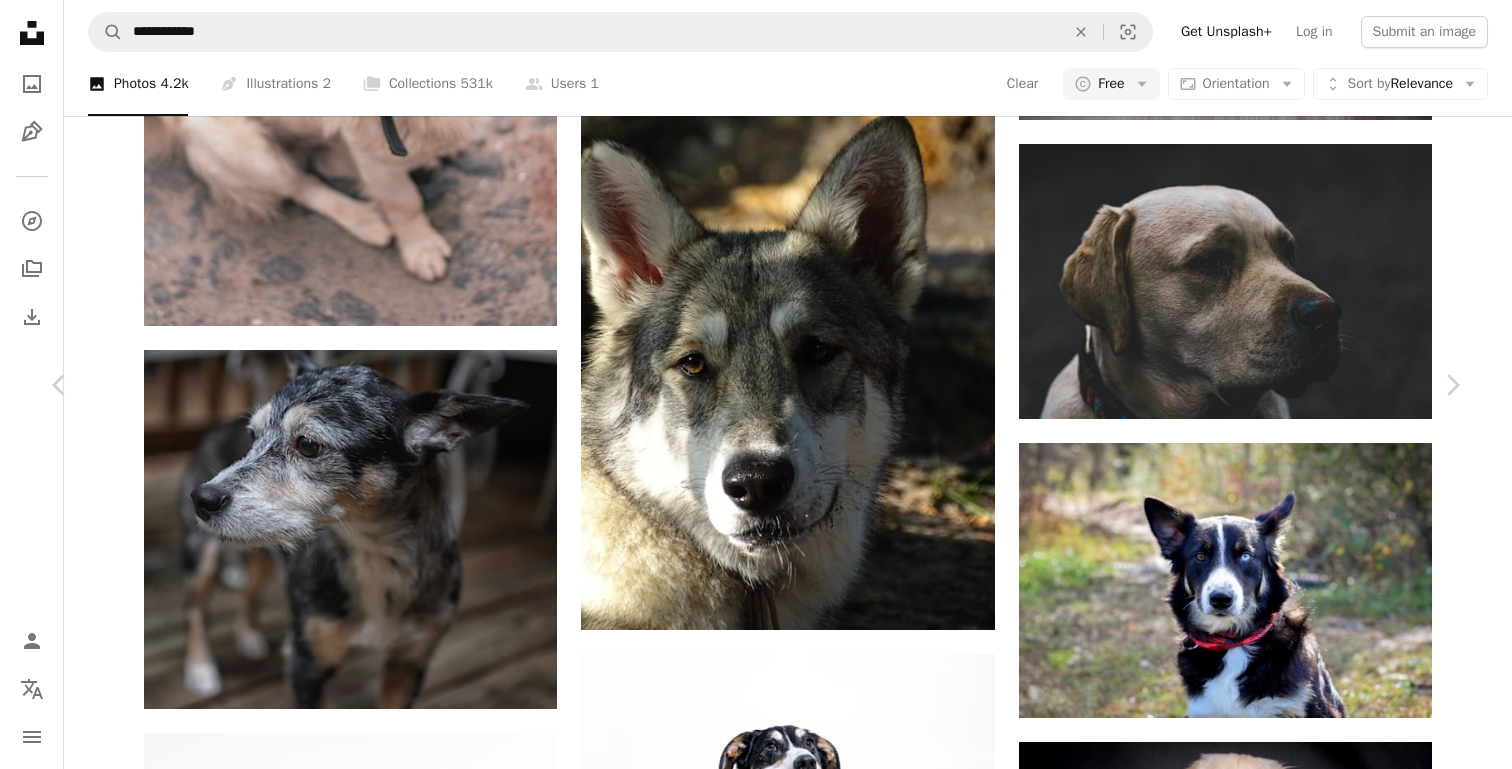 click on "Download free" at bounding box center (1263, 3311) 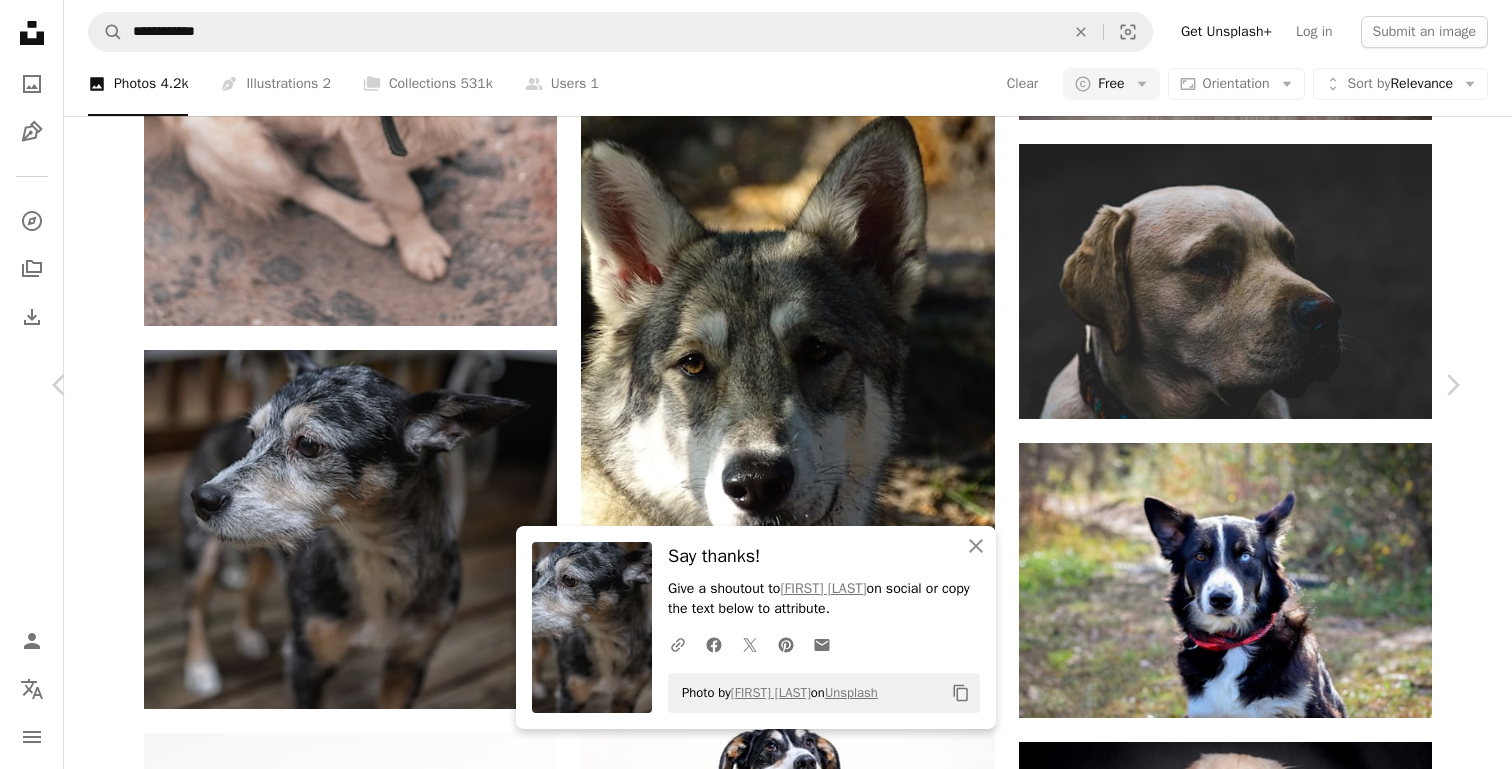 click on "An X shape Chevron left Chevron right An X shape Close Say thanks! Give a shoutout to  [FIRST] [LAST]  on social or copy the text below to attribute. A URL sharing icon (chains) Facebook icon X (formerly Twitter) icon Pinterest icon An envelope Photo by  [FIRST] [LAST]  on  Unsplash
Copy content [FIRST] [LAST] Available for hire A checkmark inside of a circle A heart A plus sign Download free Chevron down Zoom in Views 50,827 Downloads 452 A forward-right arrow Share Info icon Info More Actions Portrait of a terrier/cattle dog Calendar outlined Published on  February 7, 2021 Camera NIKON CORPORATION, NIKON D850 Safety Free to use under the  Unsplash License portrait dog animals dogs eyes focus portrait photography dog face dog portrait dog nose terrier dog eyes dog eye dog photography cattle dog animal grey pet mammal canine Backgrounds Browse premium related images on iStock  |  Save 20% with code UNSPLASH20 View more on iStock  ↗ Related images A heart A plus sign [FIRST] [LAST]" at bounding box center (756, 3648) 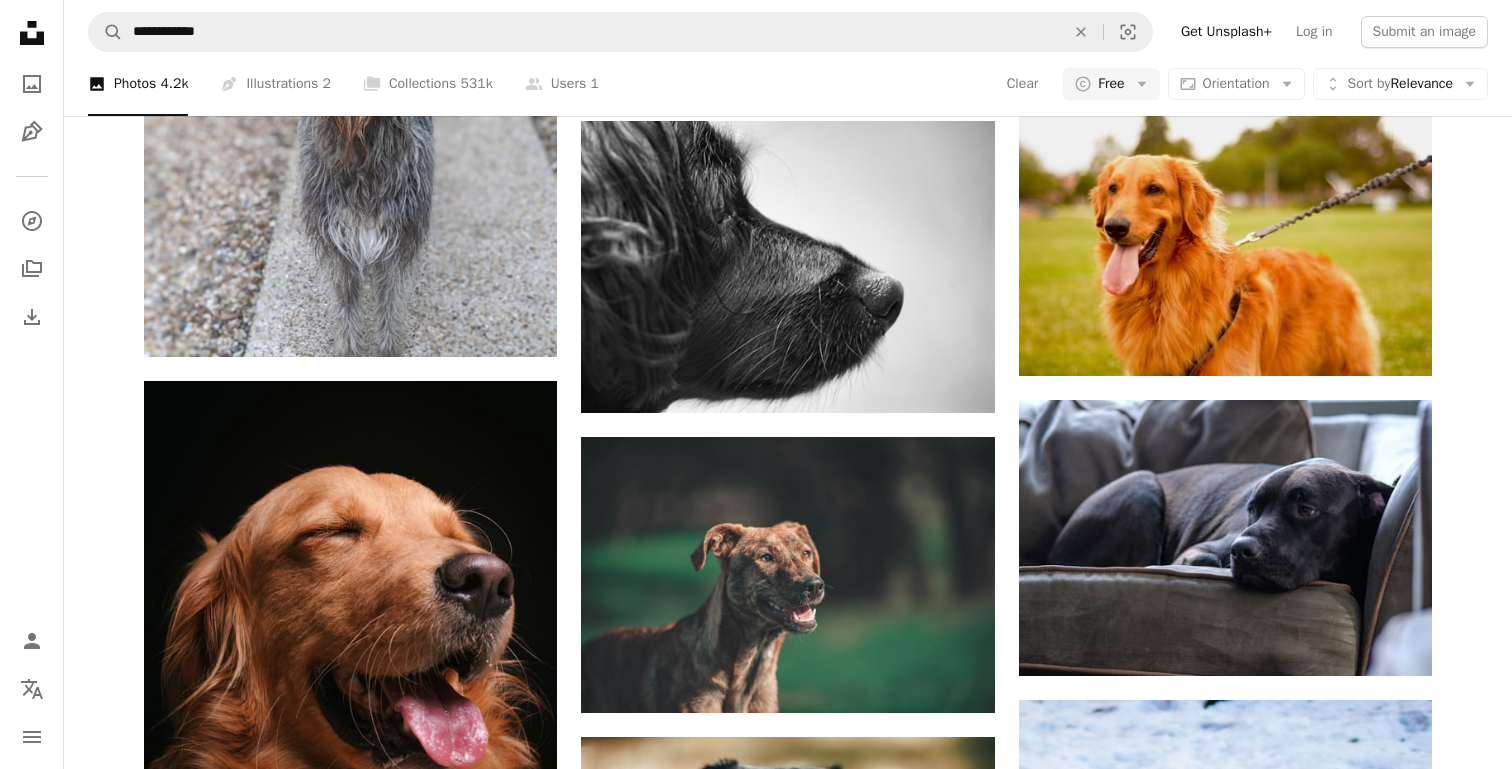 scroll, scrollTop: 36801, scrollLeft: 0, axis: vertical 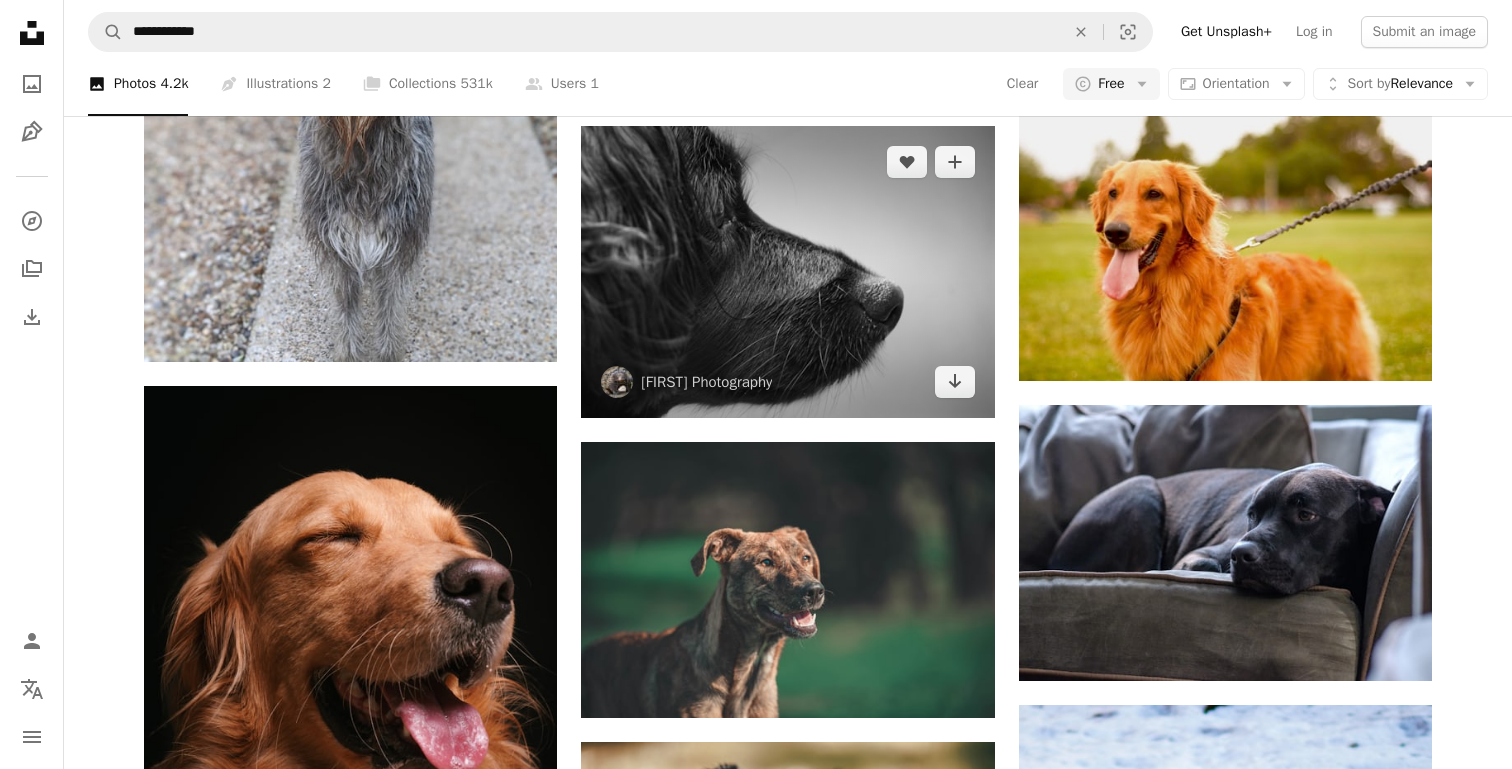 click at bounding box center (787, 272) 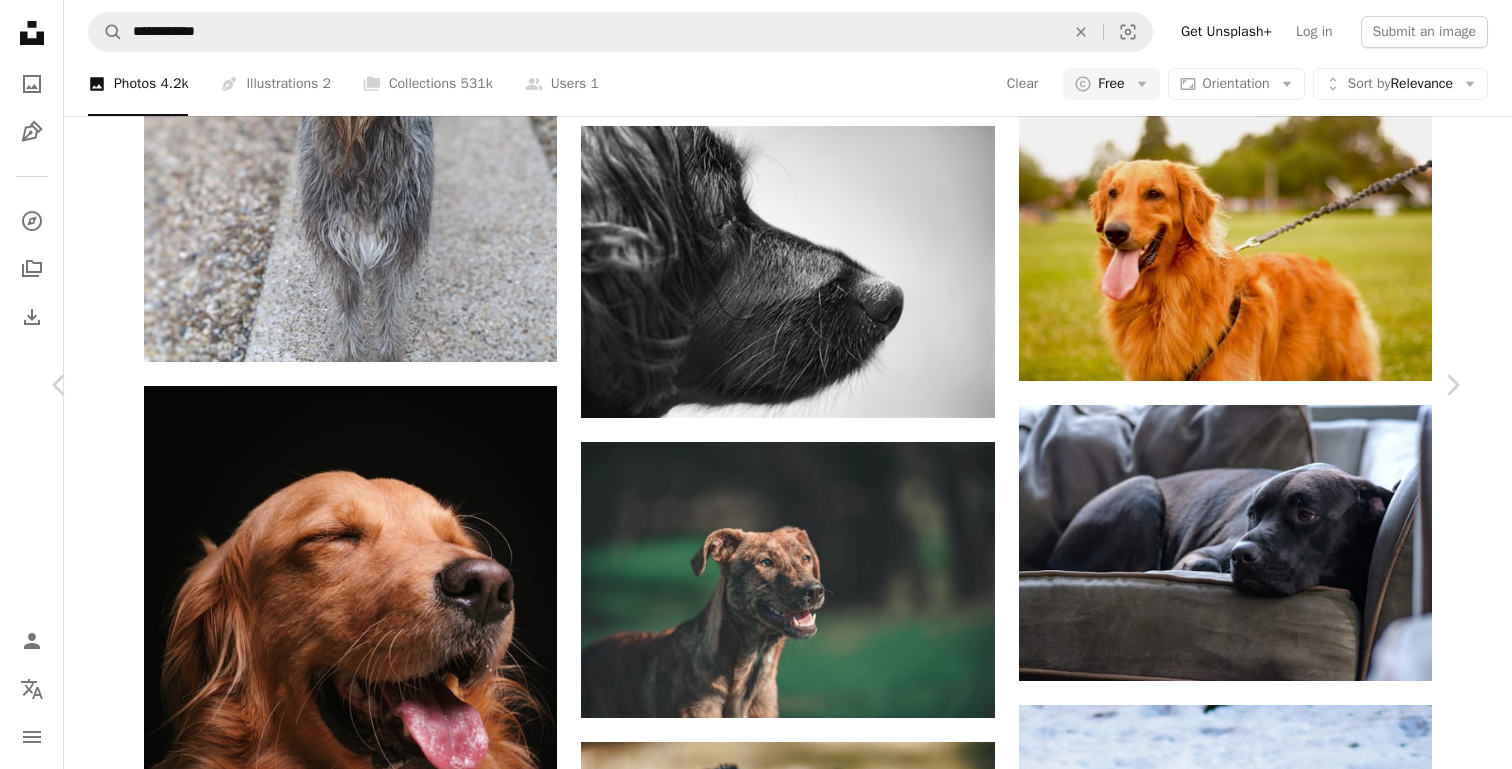 click on "Download free" at bounding box center [1263, 5583] 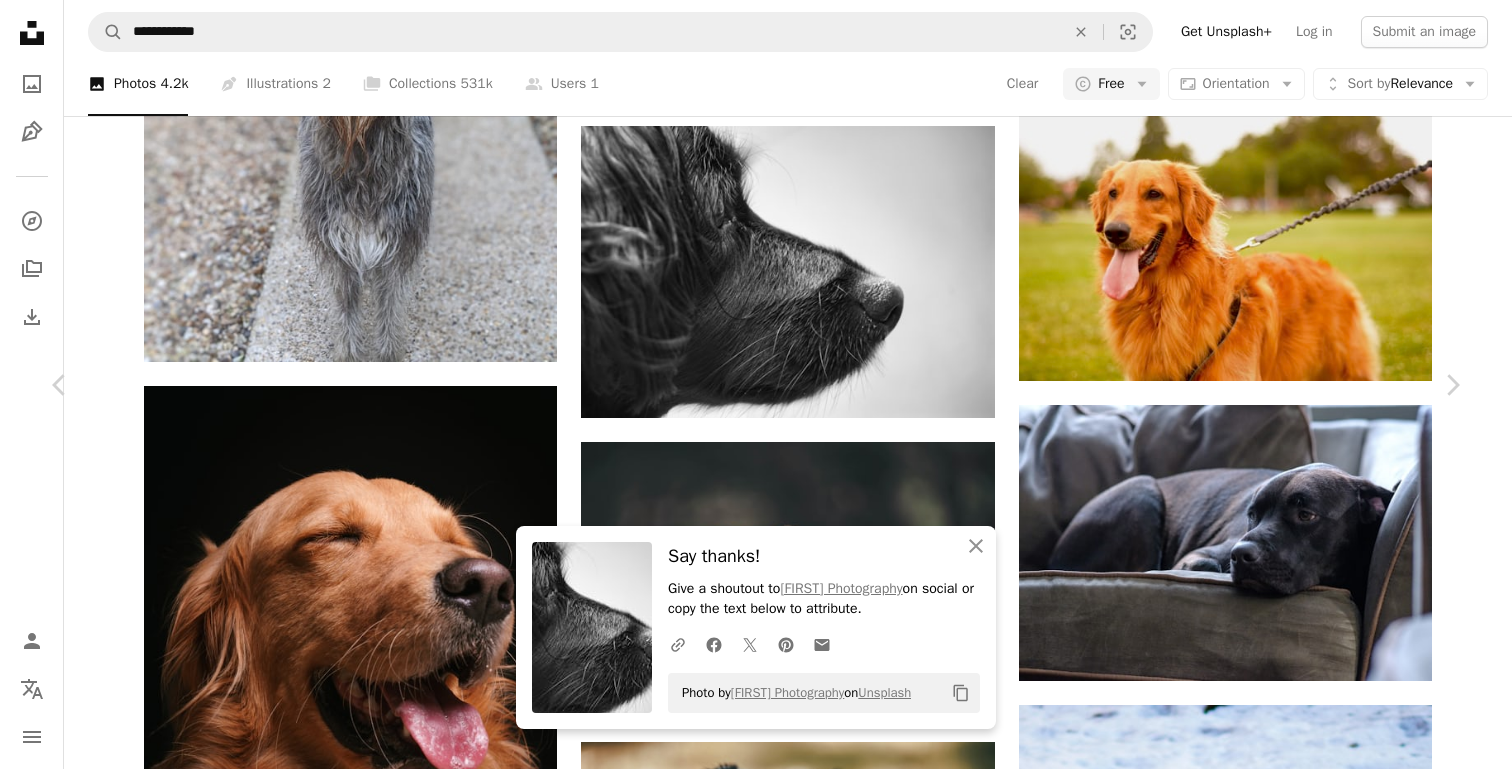 click on "[FIRST] [LAST]" at bounding box center (756, 5920) 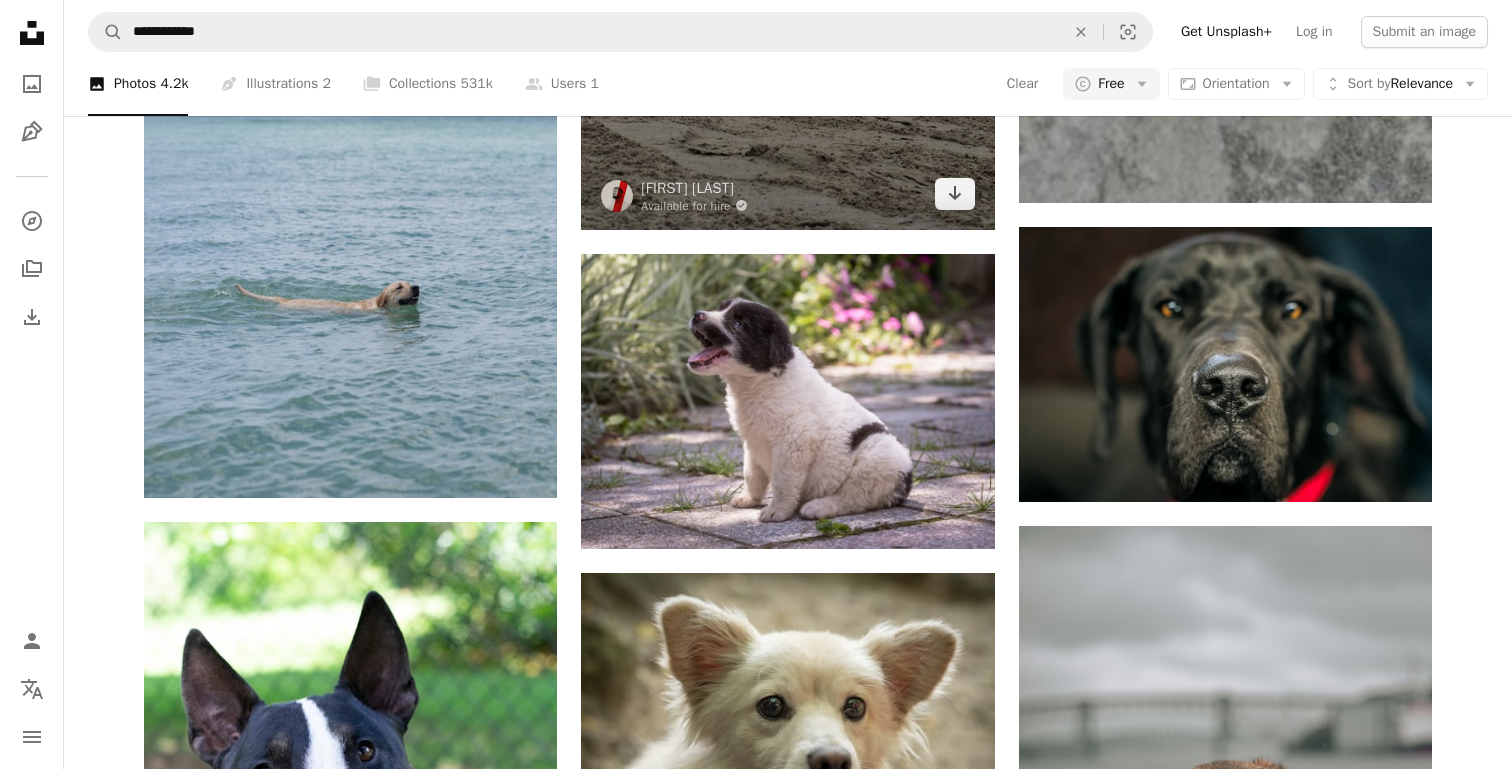 scroll, scrollTop: 52128, scrollLeft: 0, axis: vertical 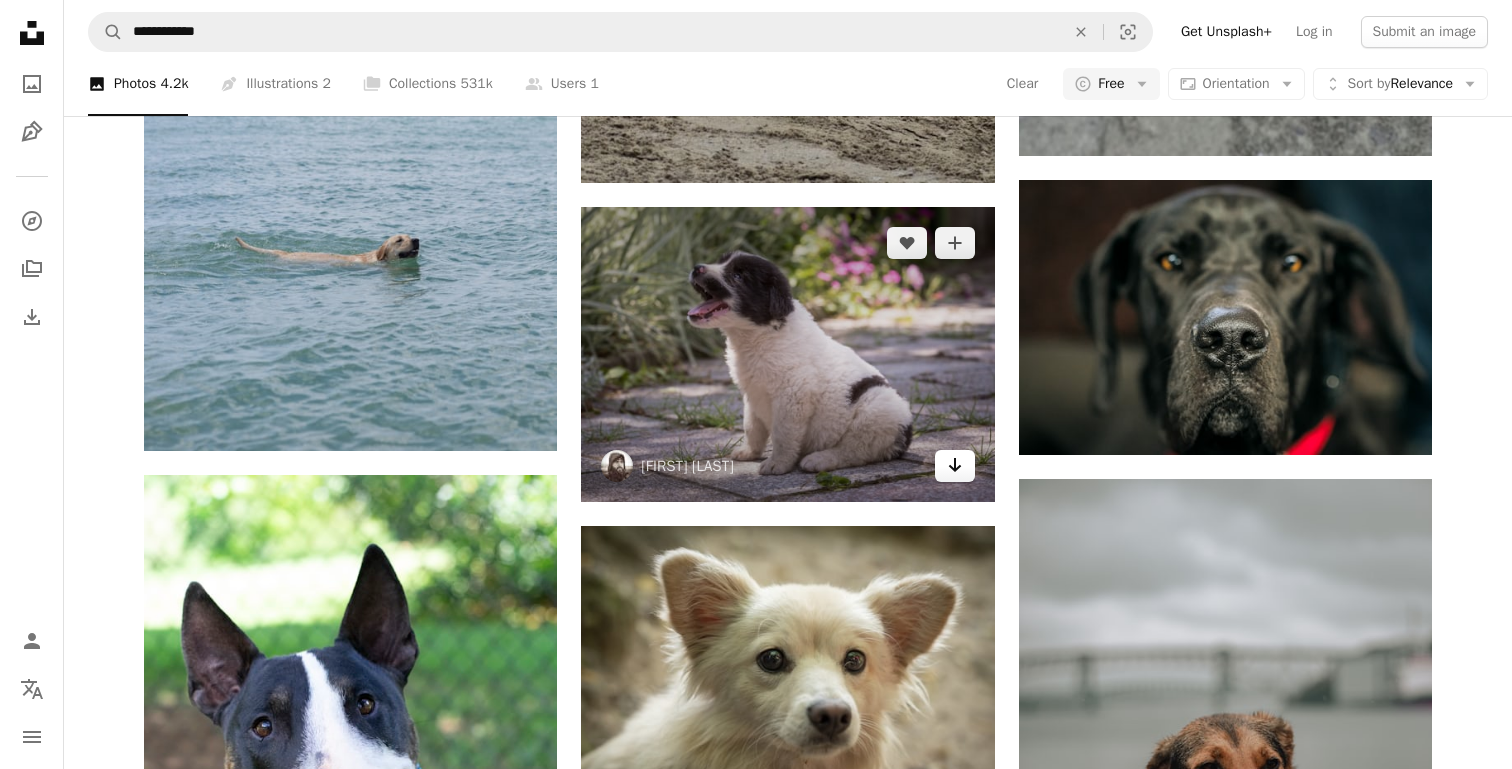 click on "Arrow pointing down" 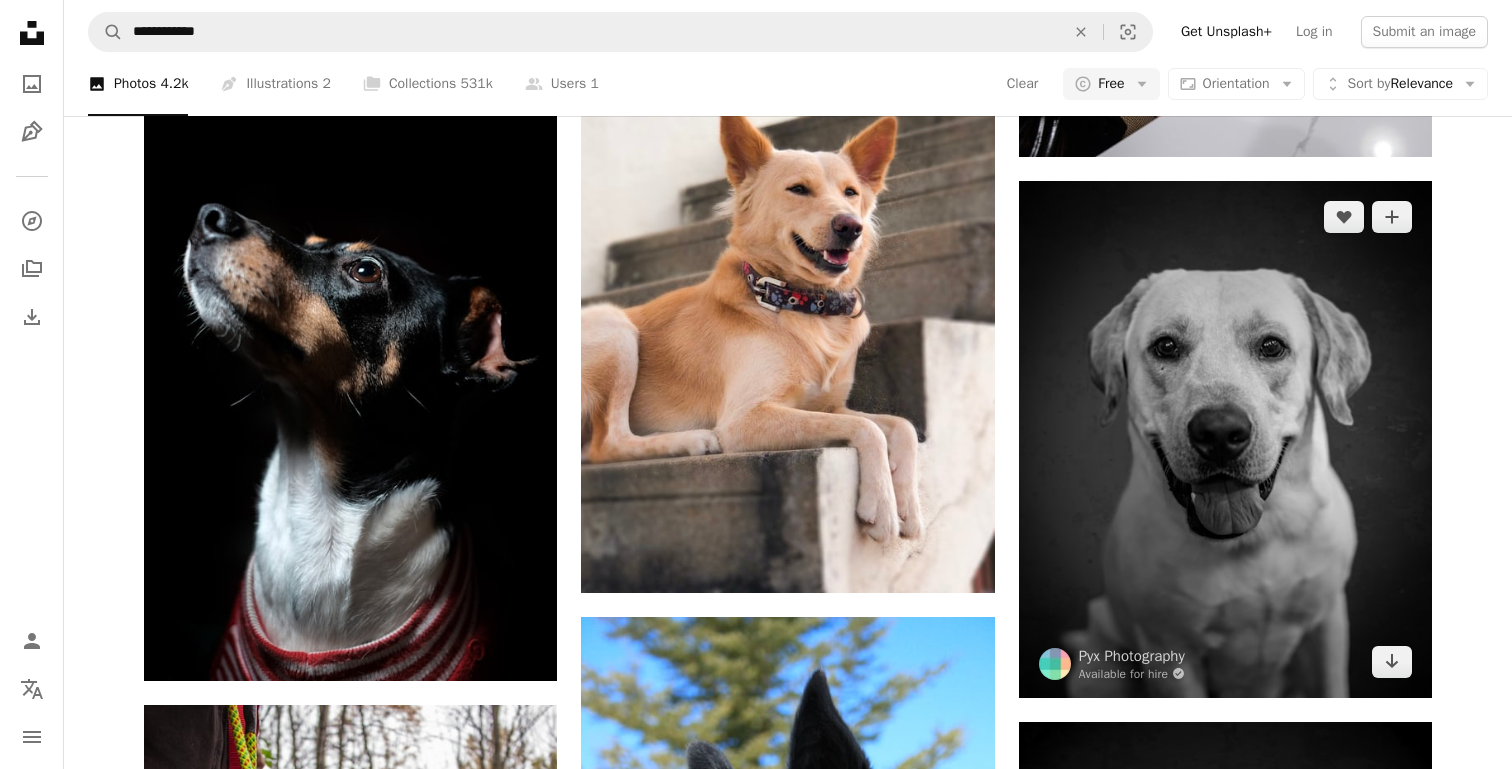 scroll, scrollTop: 65226, scrollLeft: 0, axis: vertical 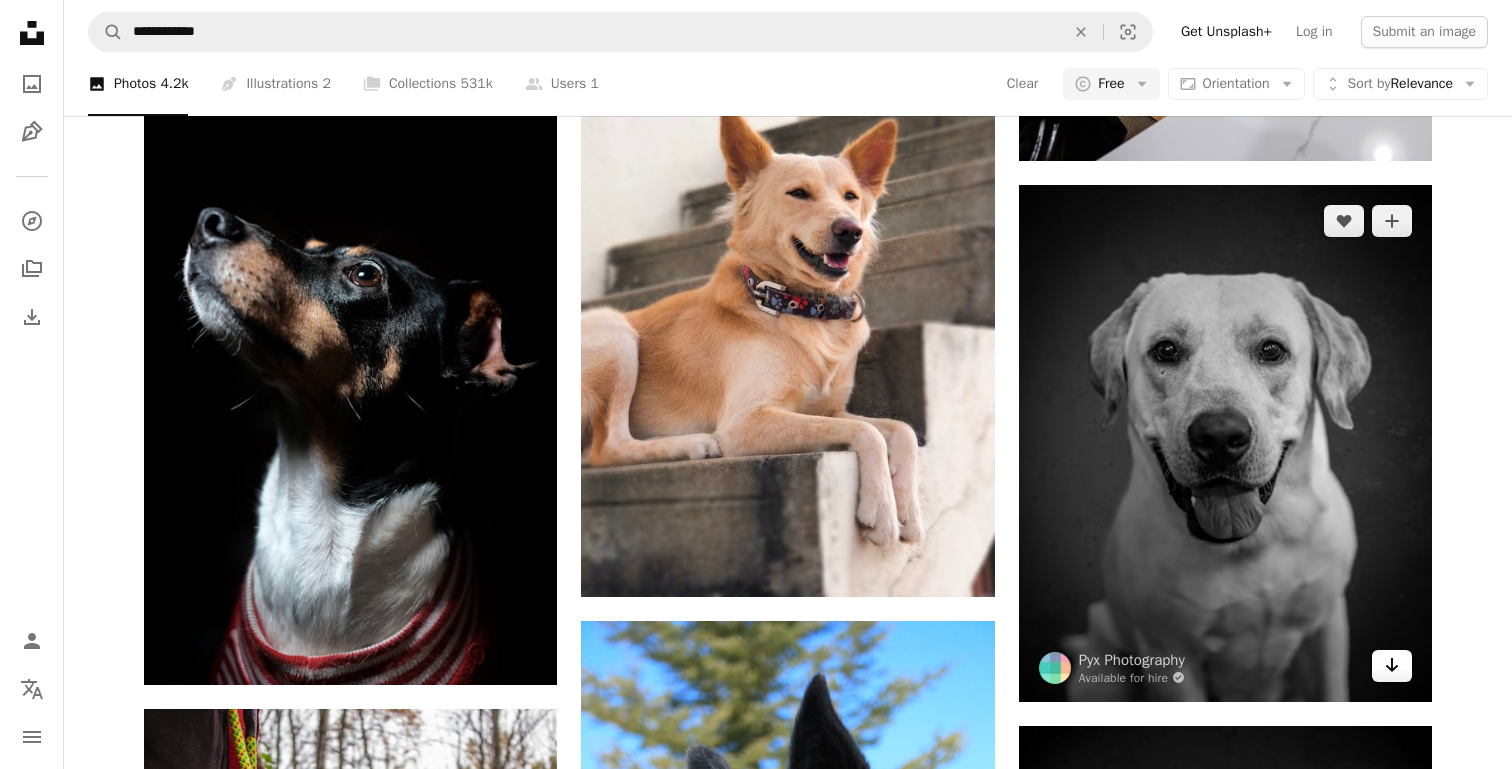 click on "Arrow pointing down" at bounding box center (1392, 666) 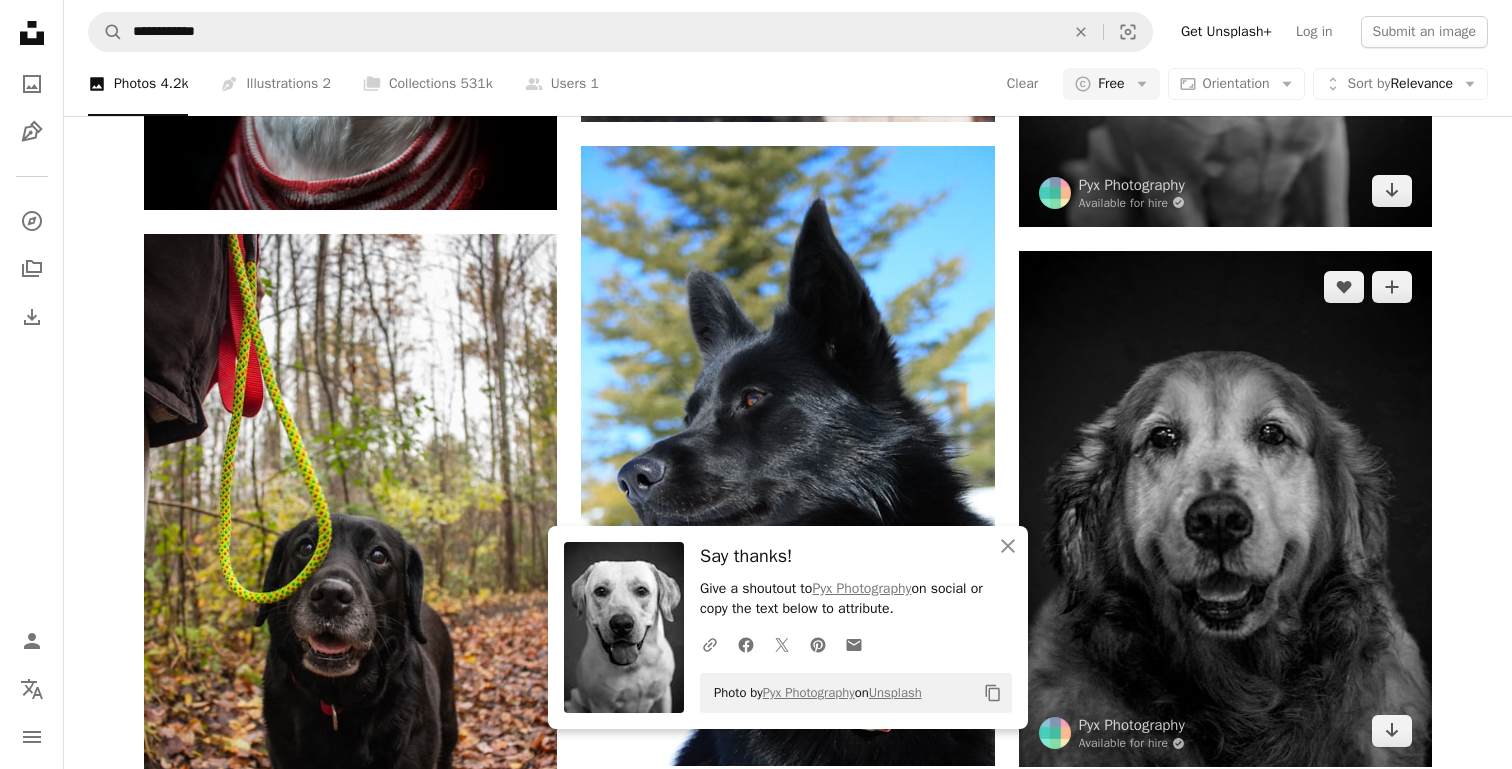 scroll, scrollTop: 65709, scrollLeft: 0, axis: vertical 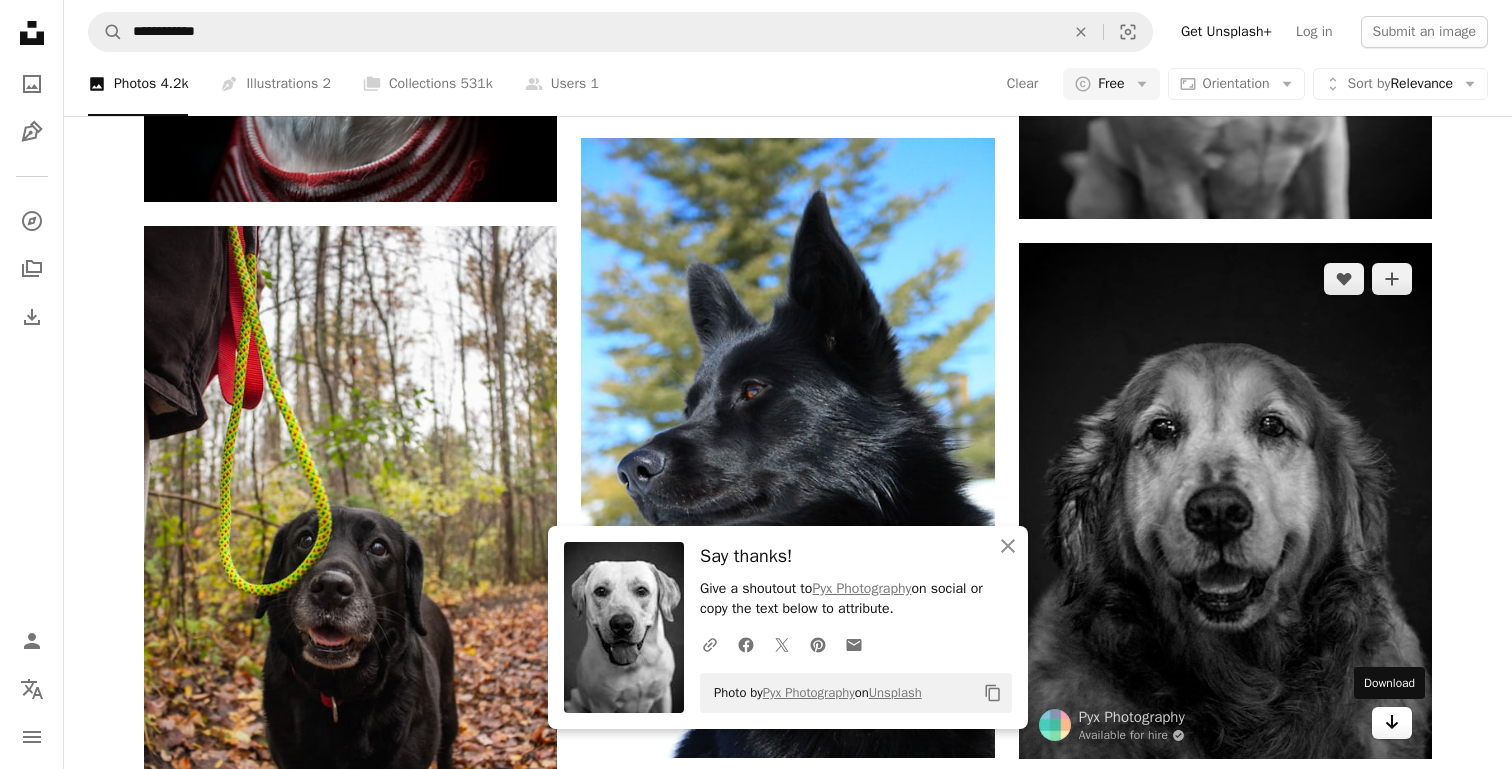 click on "Arrow pointing down" at bounding box center (1392, 723) 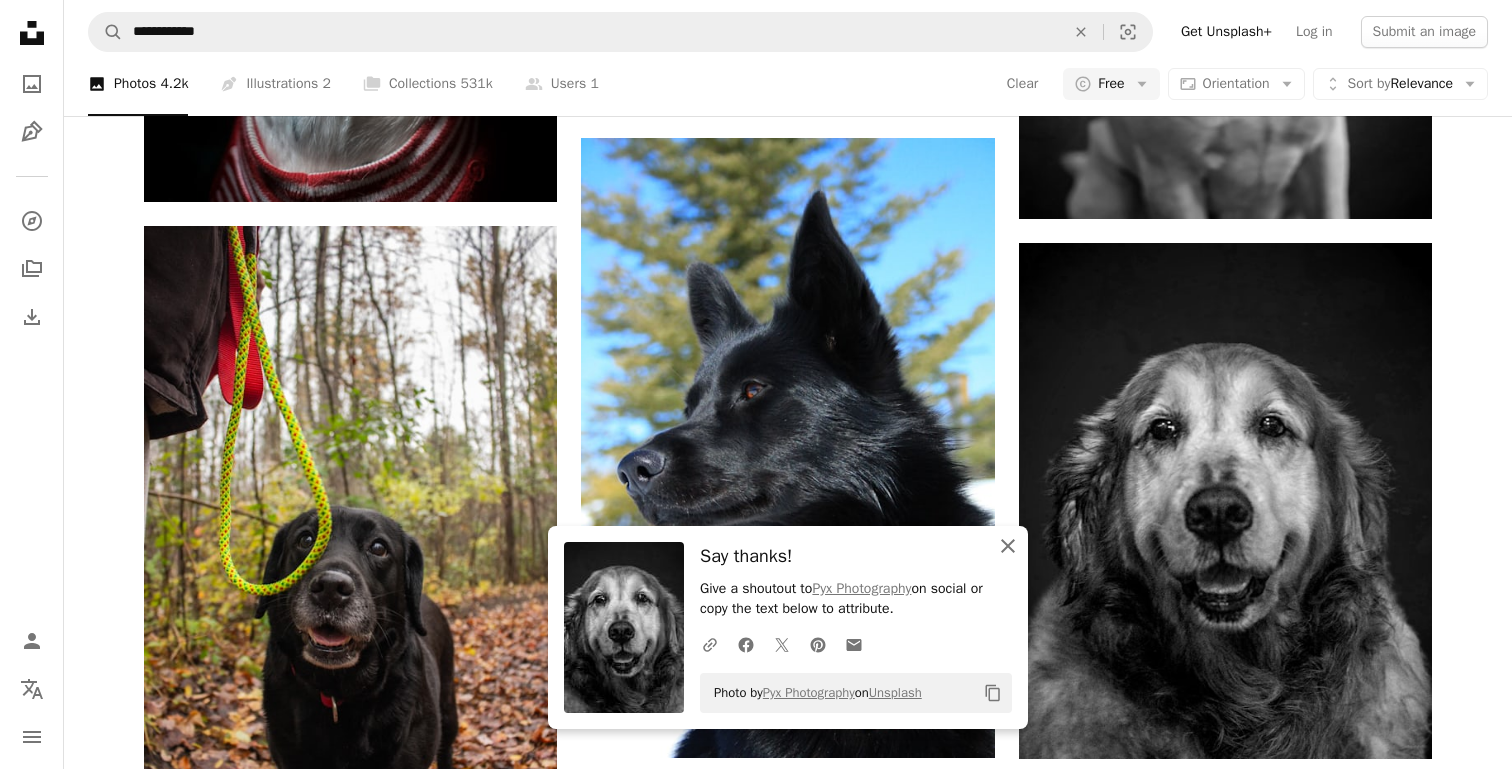 click on "An X shape" 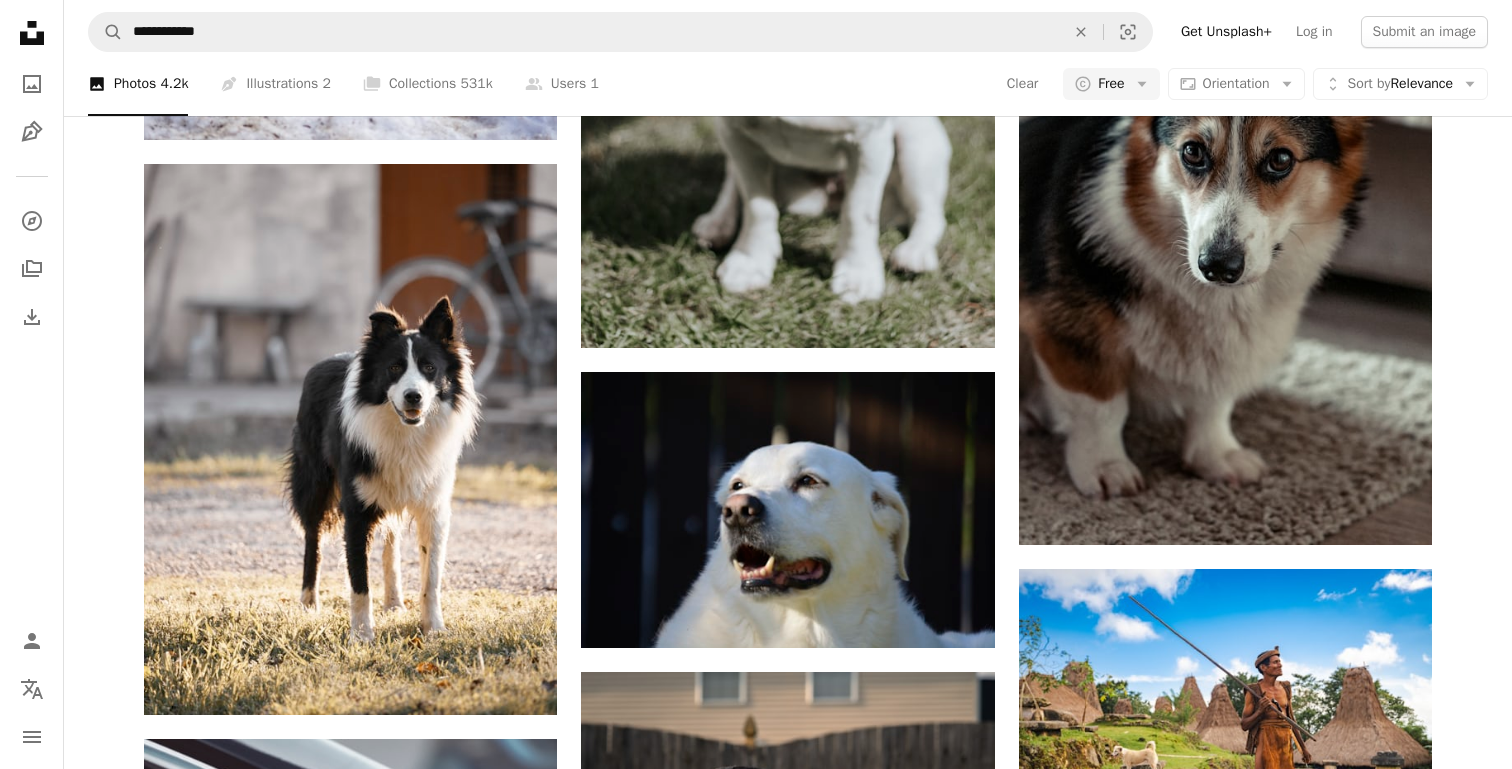 scroll, scrollTop: 80371, scrollLeft: 0, axis: vertical 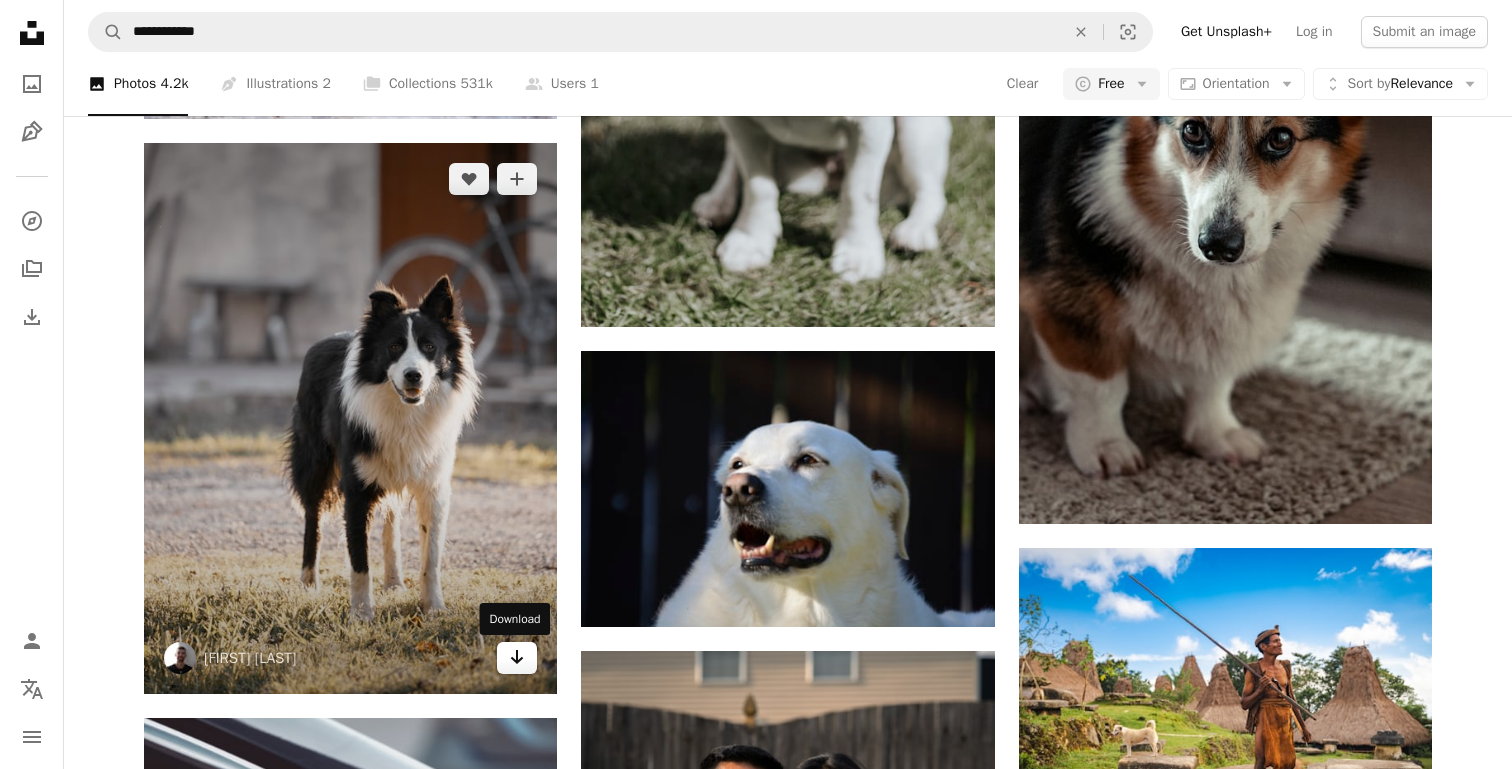 click on "Arrow pointing down" 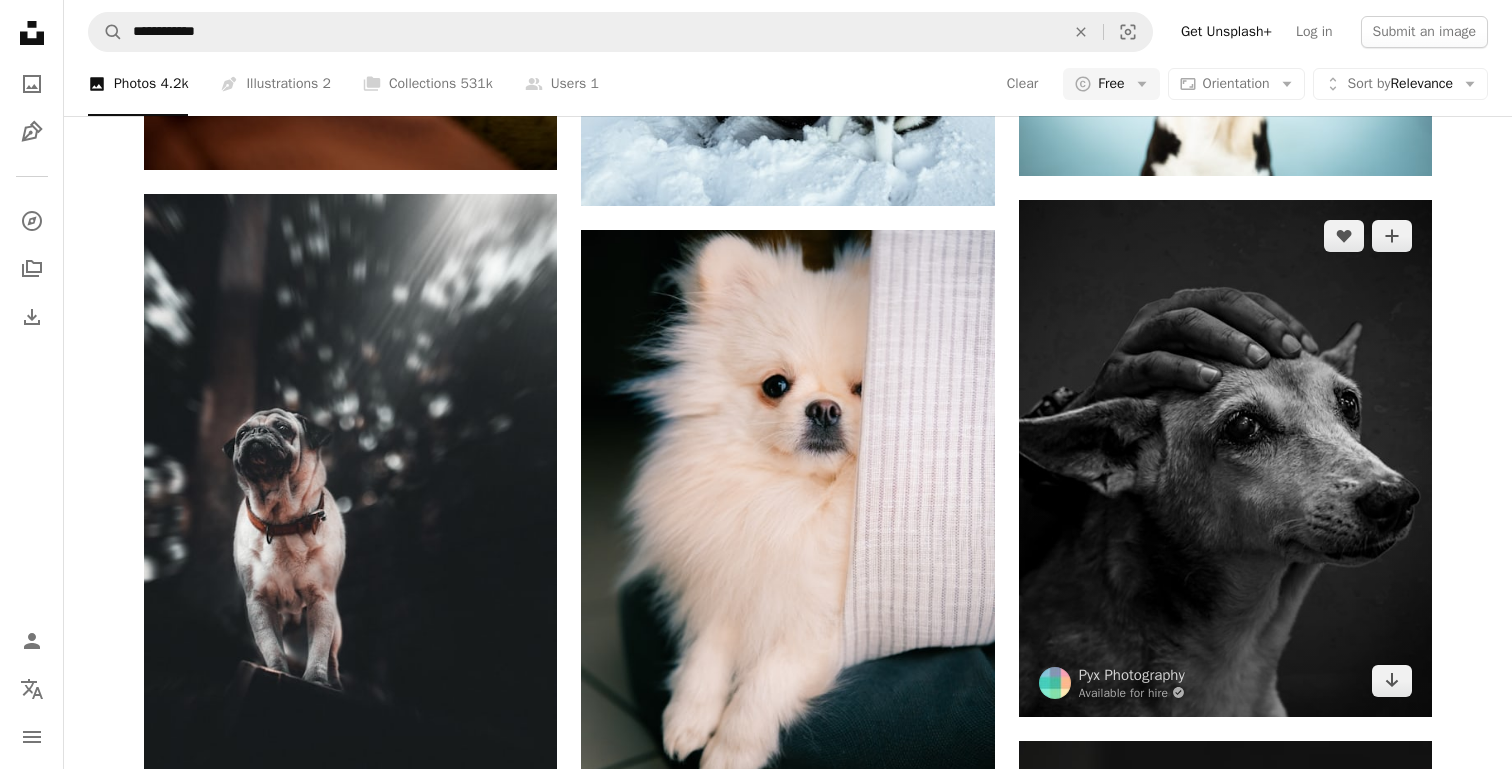 scroll, scrollTop: 93072, scrollLeft: 0, axis: vertical 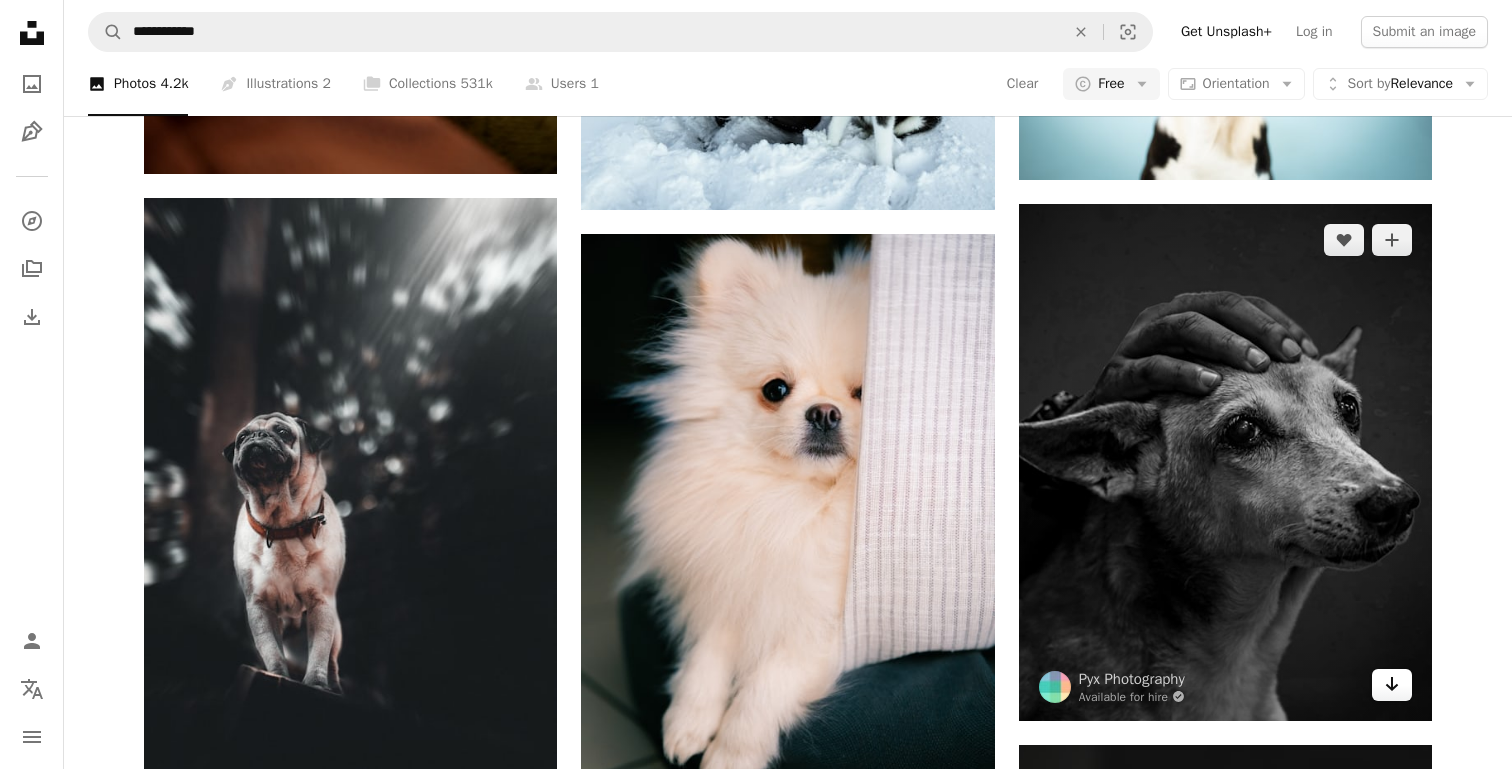 click on "Arrow pointing down" 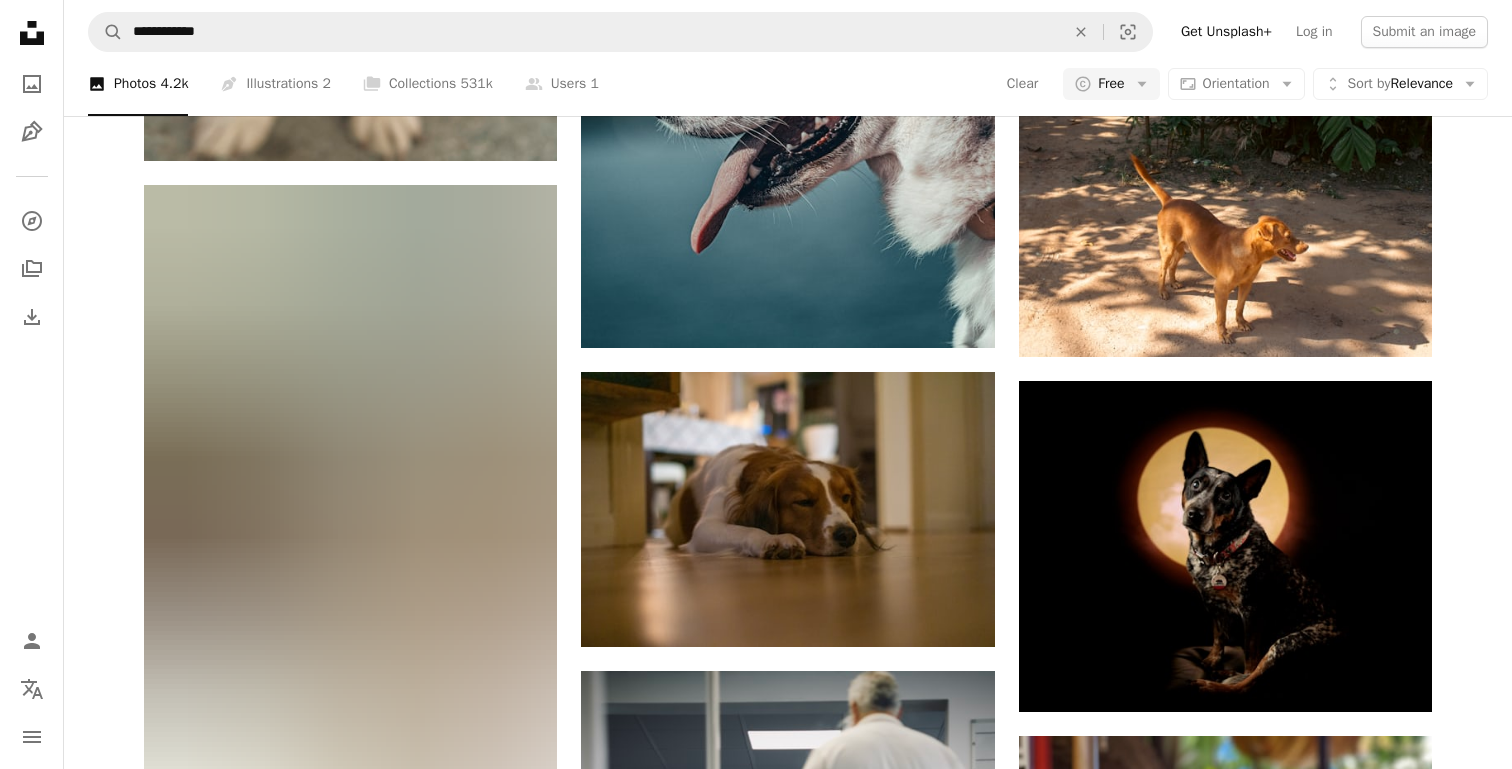 scroll, scrollTop: 97738, scrollLeft: 0, axis: vertical 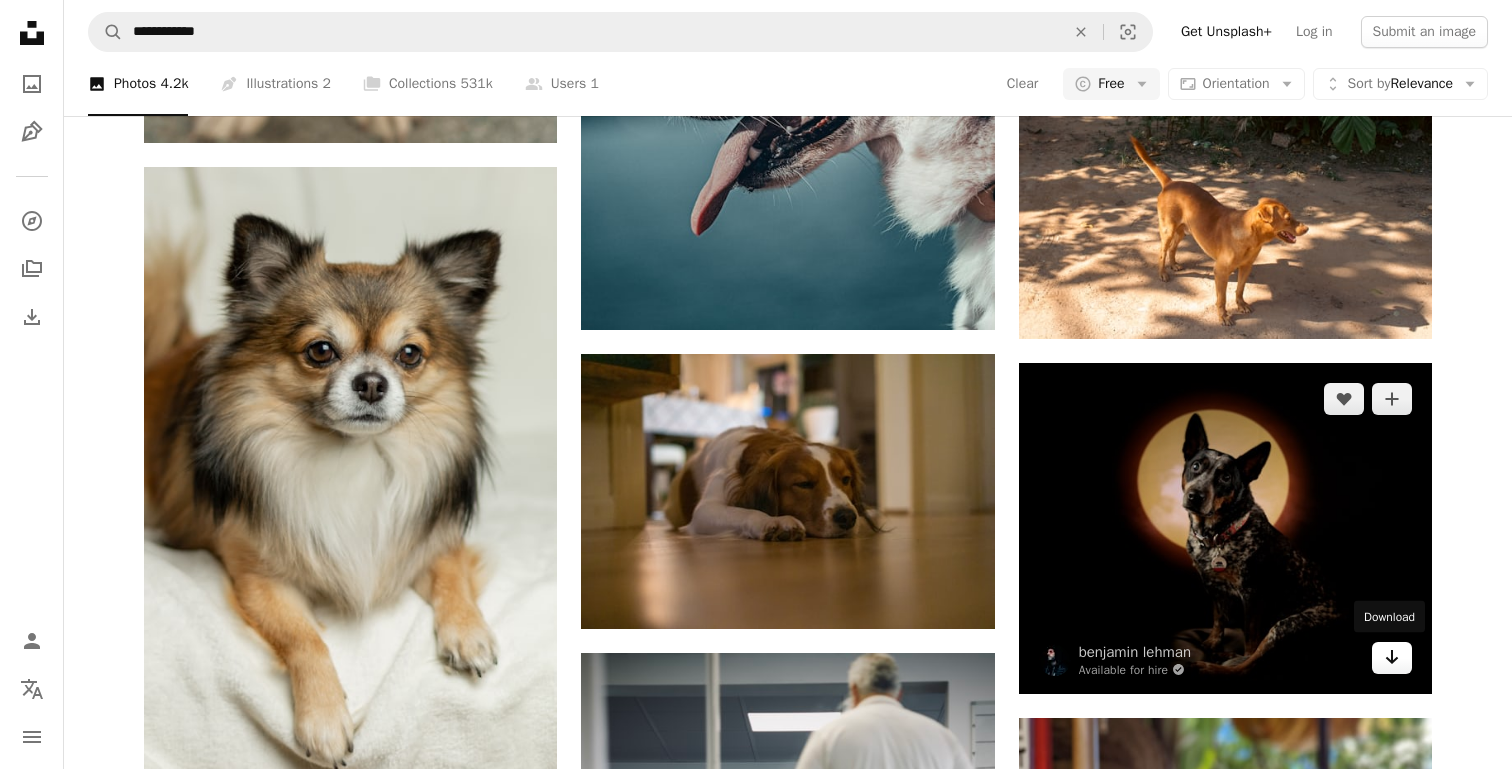 click on "Arrow pointing down" at bounding box center (1392, 658) 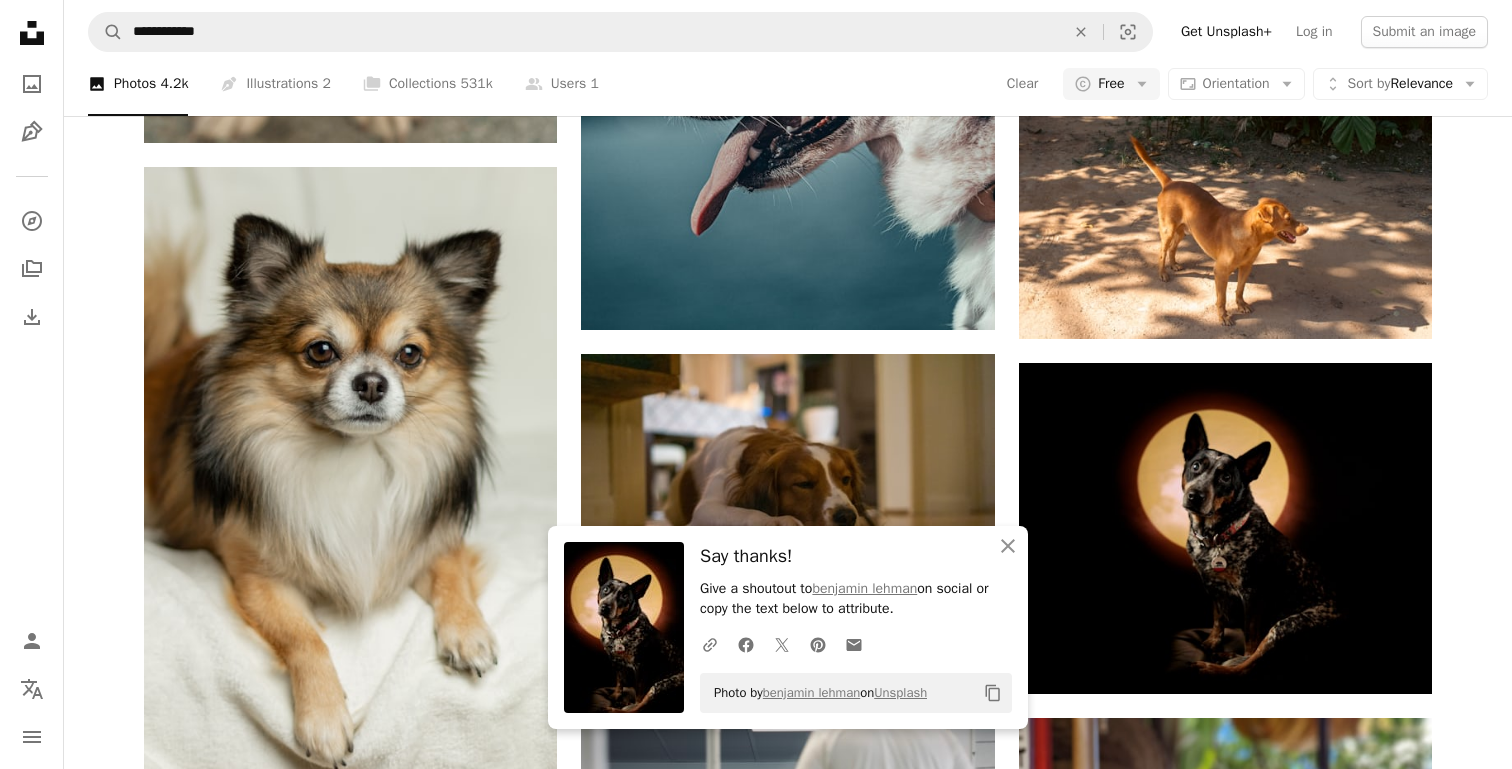 click on "A heart A plus sign [FIRST] [LAST] Available for hire A checkmark inside of a circle Arrow pointing down A heart A plus sign [FIRST] [LAST] Arrow pointing down A heart A plus sign [FIRST] [LAST] Arrow pointing down A heart A plus sign [FIRST] [LAST] Arrow pointing down A heart A plus sign Tahoe Available for hire A checkmark inside of a circle Arrow pointing down A heart A plus sign Cristofer Maximilian Available for hire A checkmark inside of a circle Arrow pointing down A heart A plus sign [FIRST] [LAST] Available for hire A checkmark inside of a circle Arrow pointing down A heart A plus sign [FIRST] [LAST] Arrow pointing down A heart A plus sign [FIRST] [LAST] Available for hire A checkmark inside of a circle Arrow pointing down A heart A plus sign Tahoe Available for hire A checkmark inside of a circle Arrow pointing down –– ––– –––  –– ––– –  ––– –––  ––––  –   – –– –––  – – ––– –– –– –––– –– Learn More A heart [FIRST] [LAST]" at bounding box center [788, -45735] 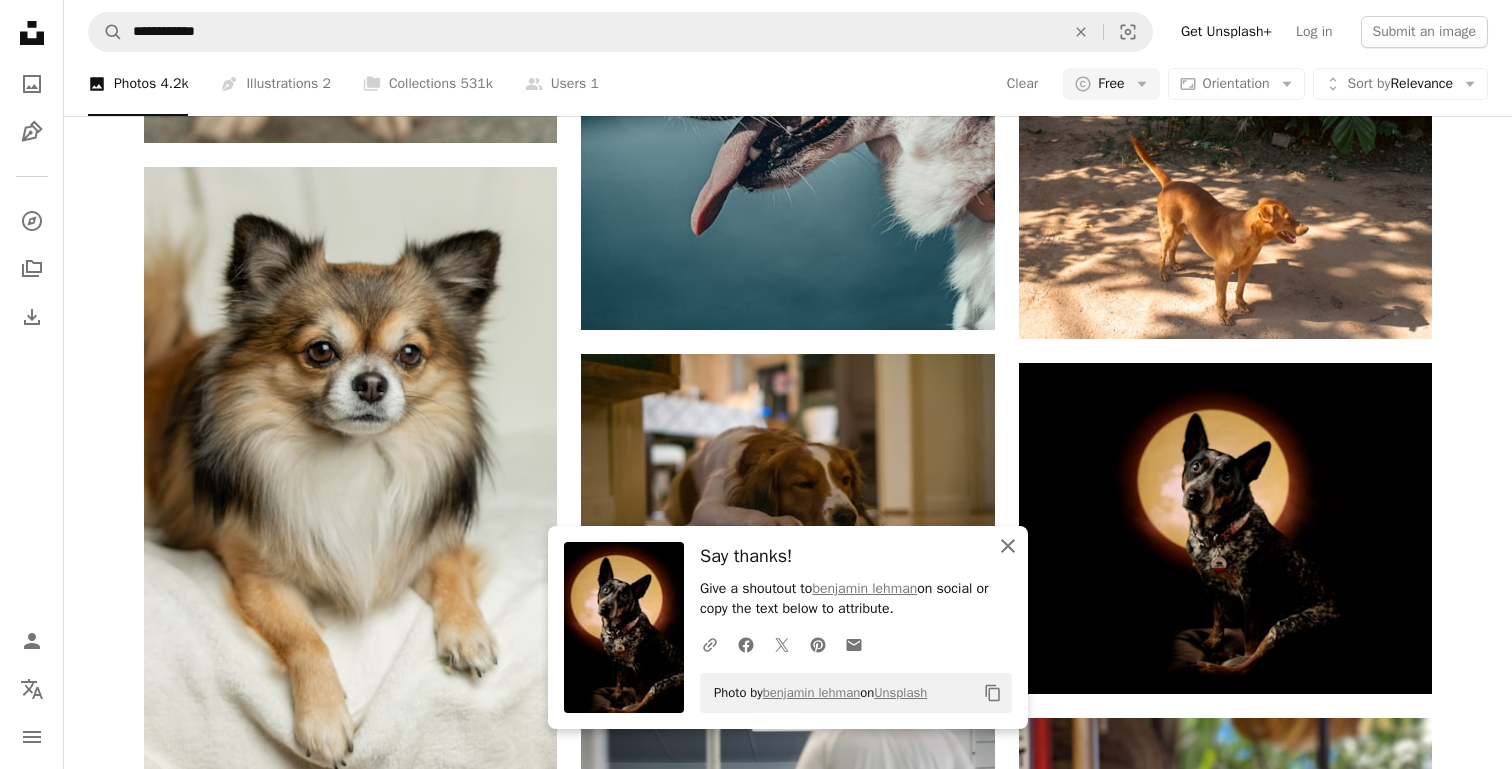 click 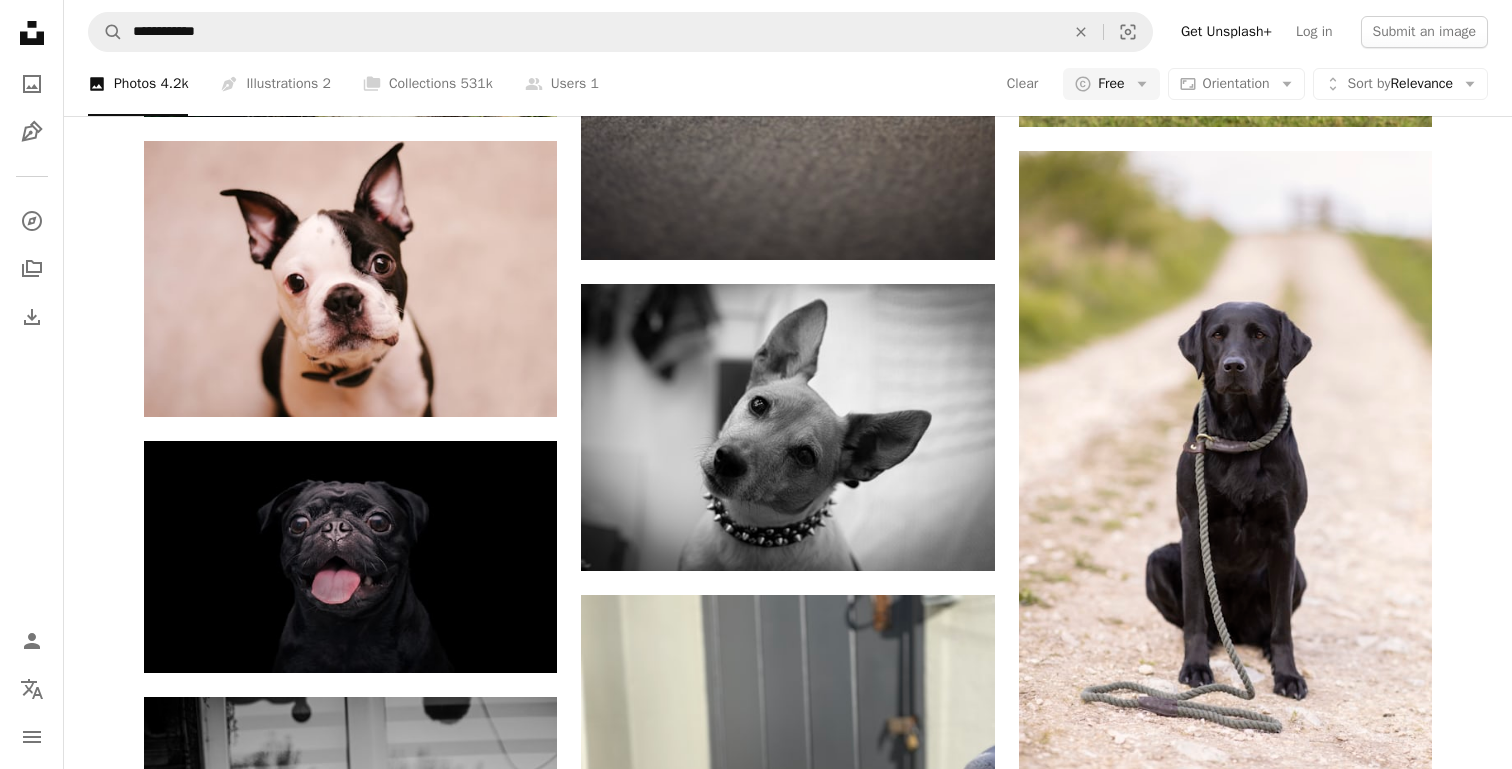 scroll, scrollTop: 104546, scrollLeft: 0, axis: vertical 